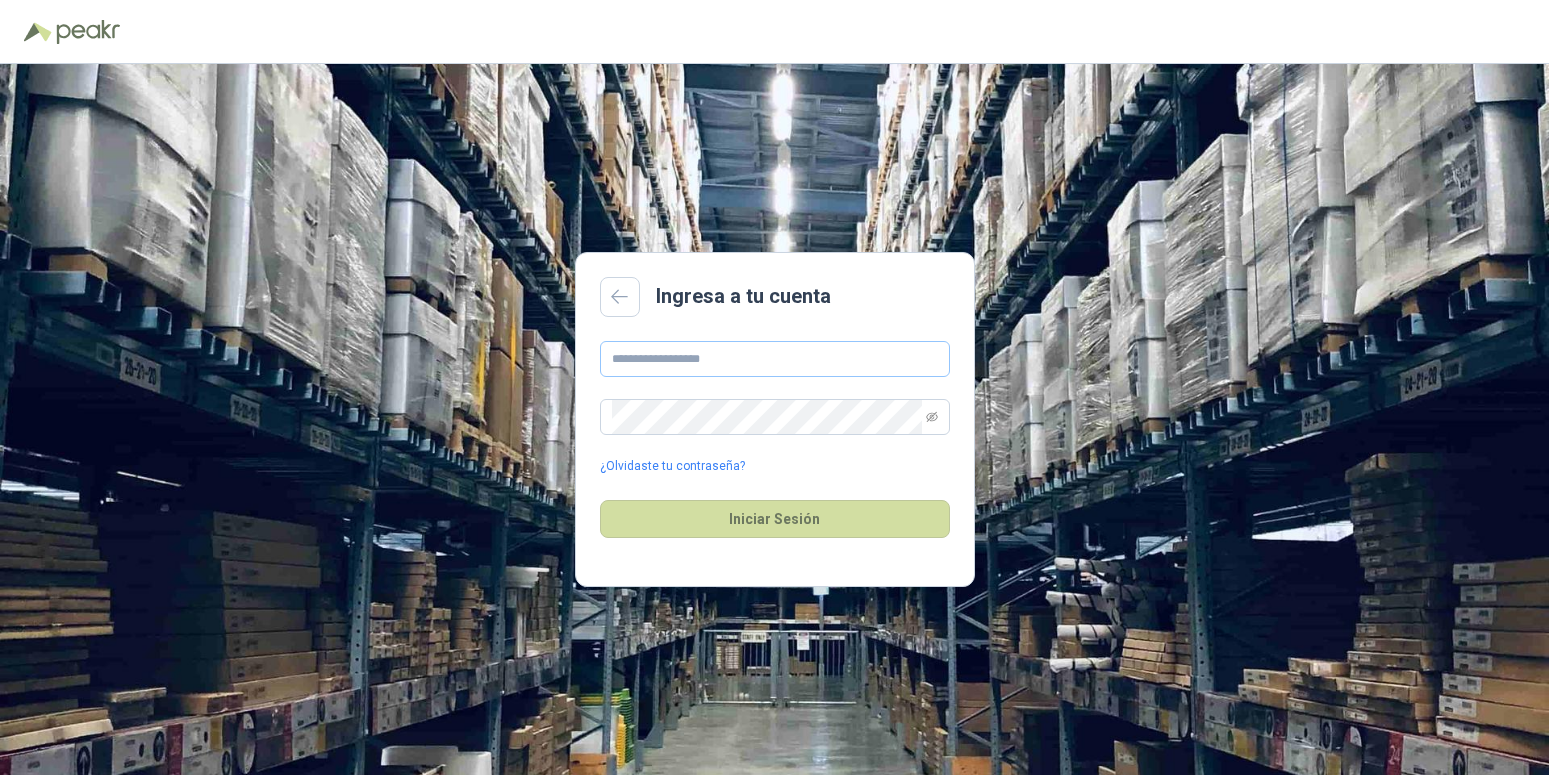 scroll, scrollTop: 0, scrollLeft: 0, axis: both 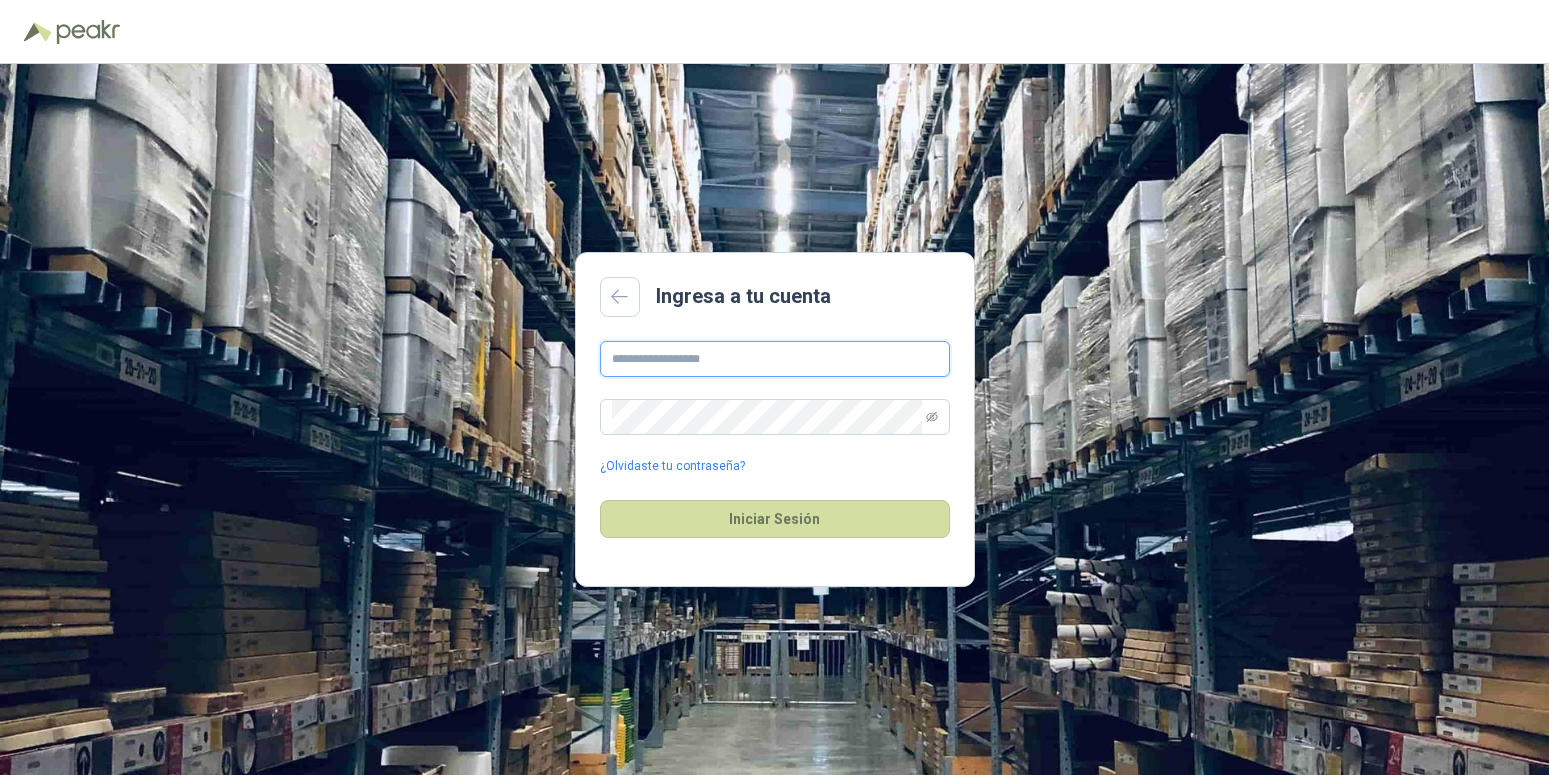 click at bounding box center [775, 359] 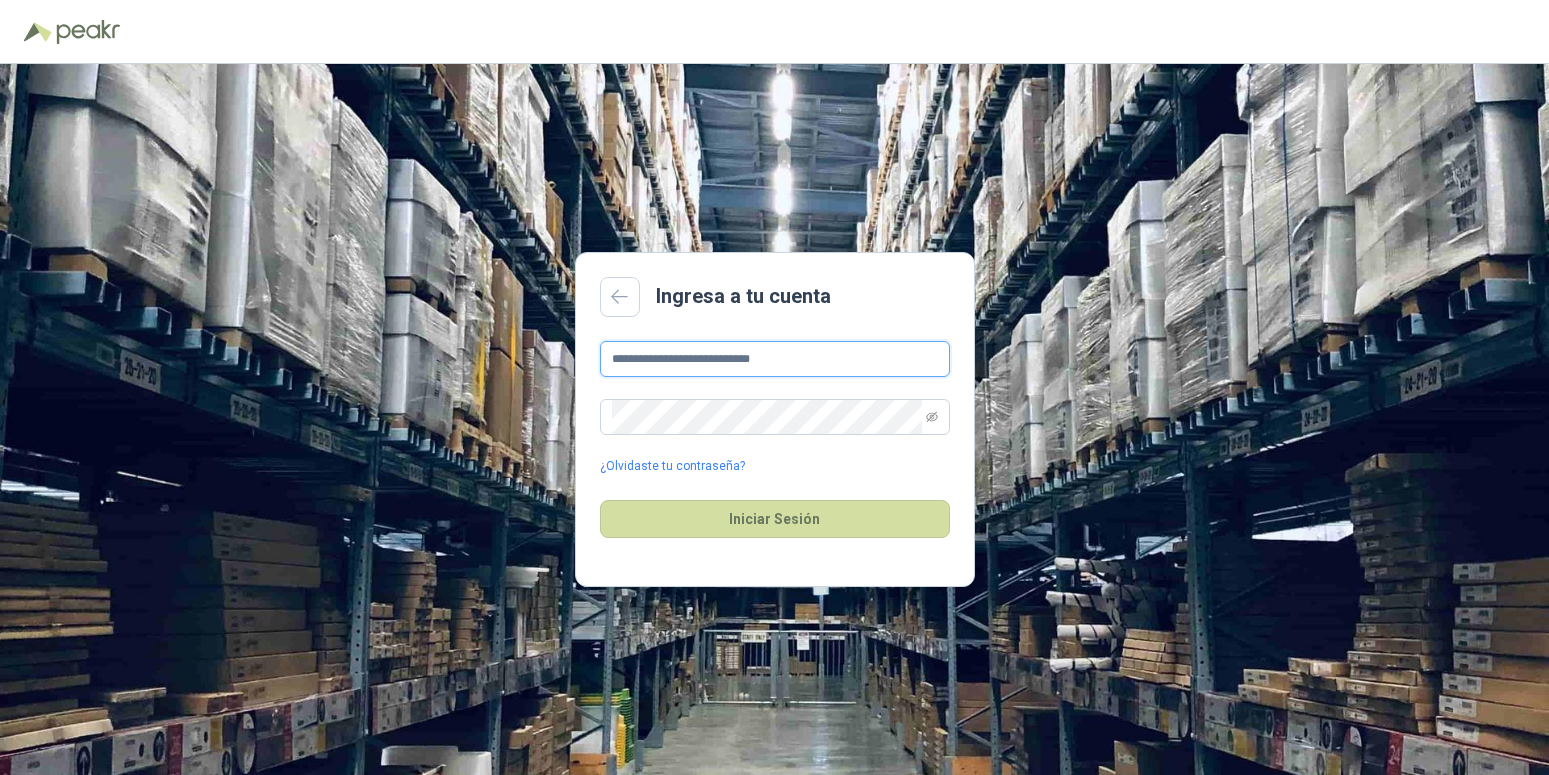 type on "**********" 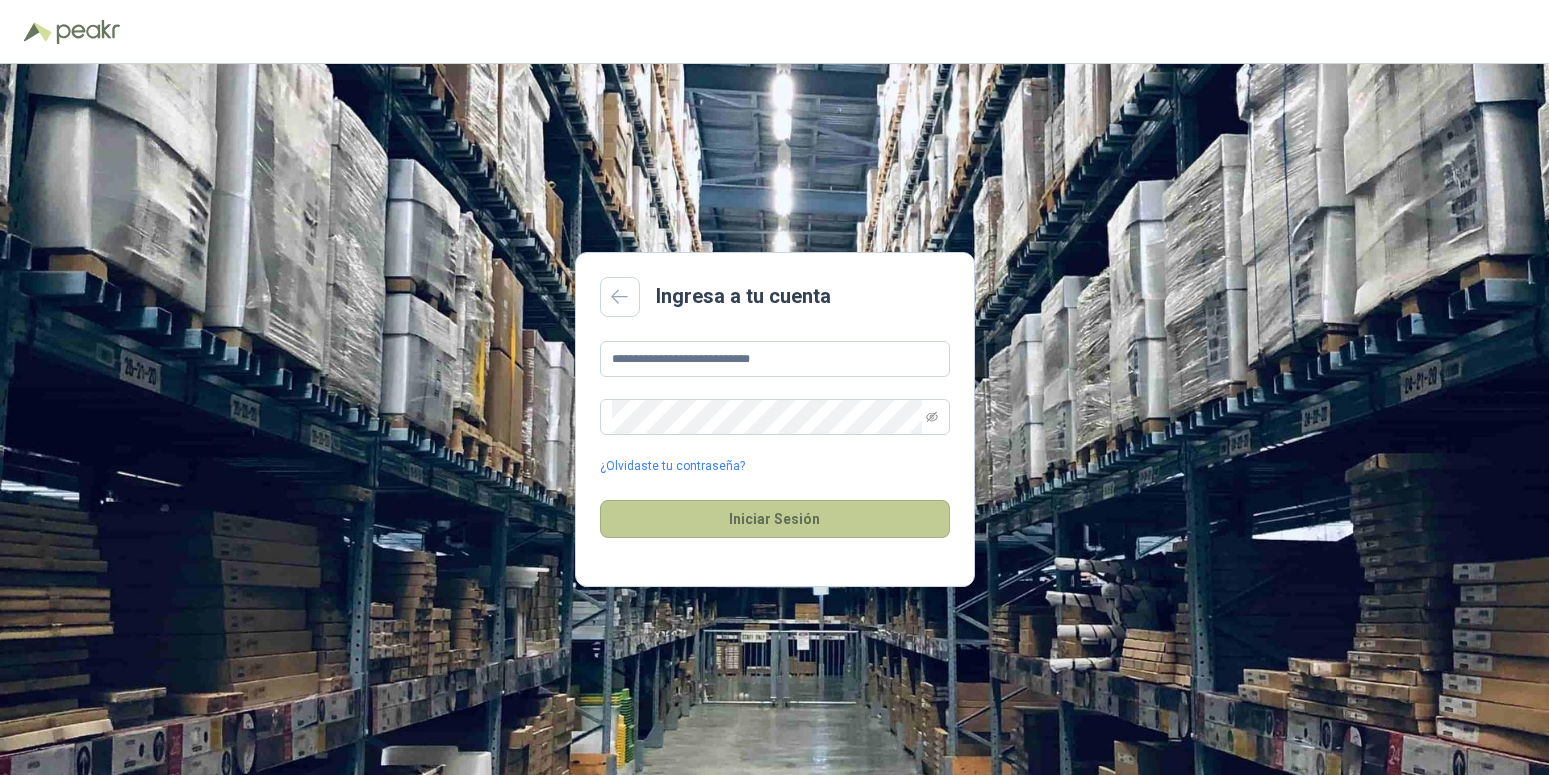 click on "Iniciar Sesión" at bounding box center [775, 519] 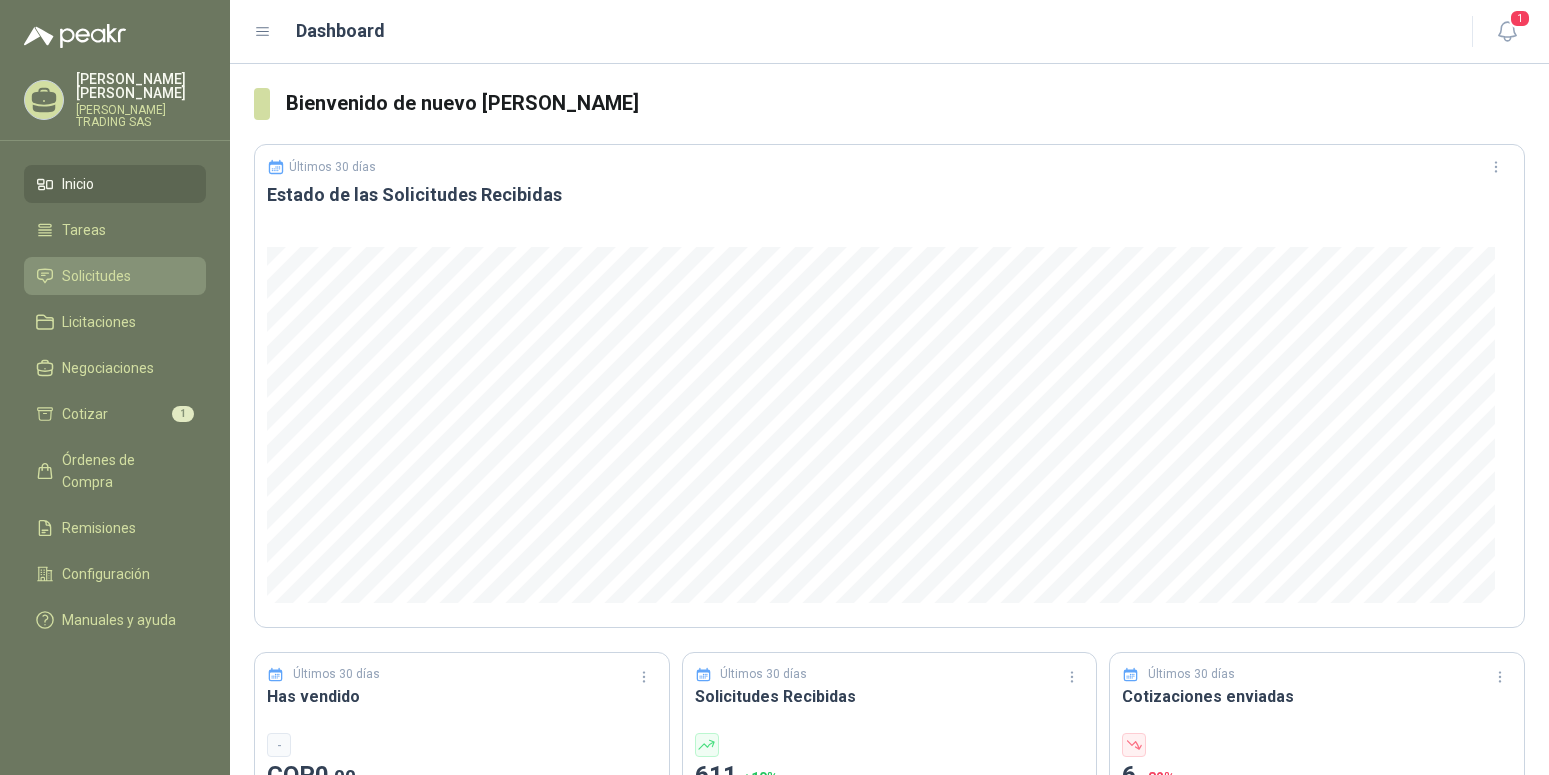 click on "Solicitudes" at bounding box center (96, 276) 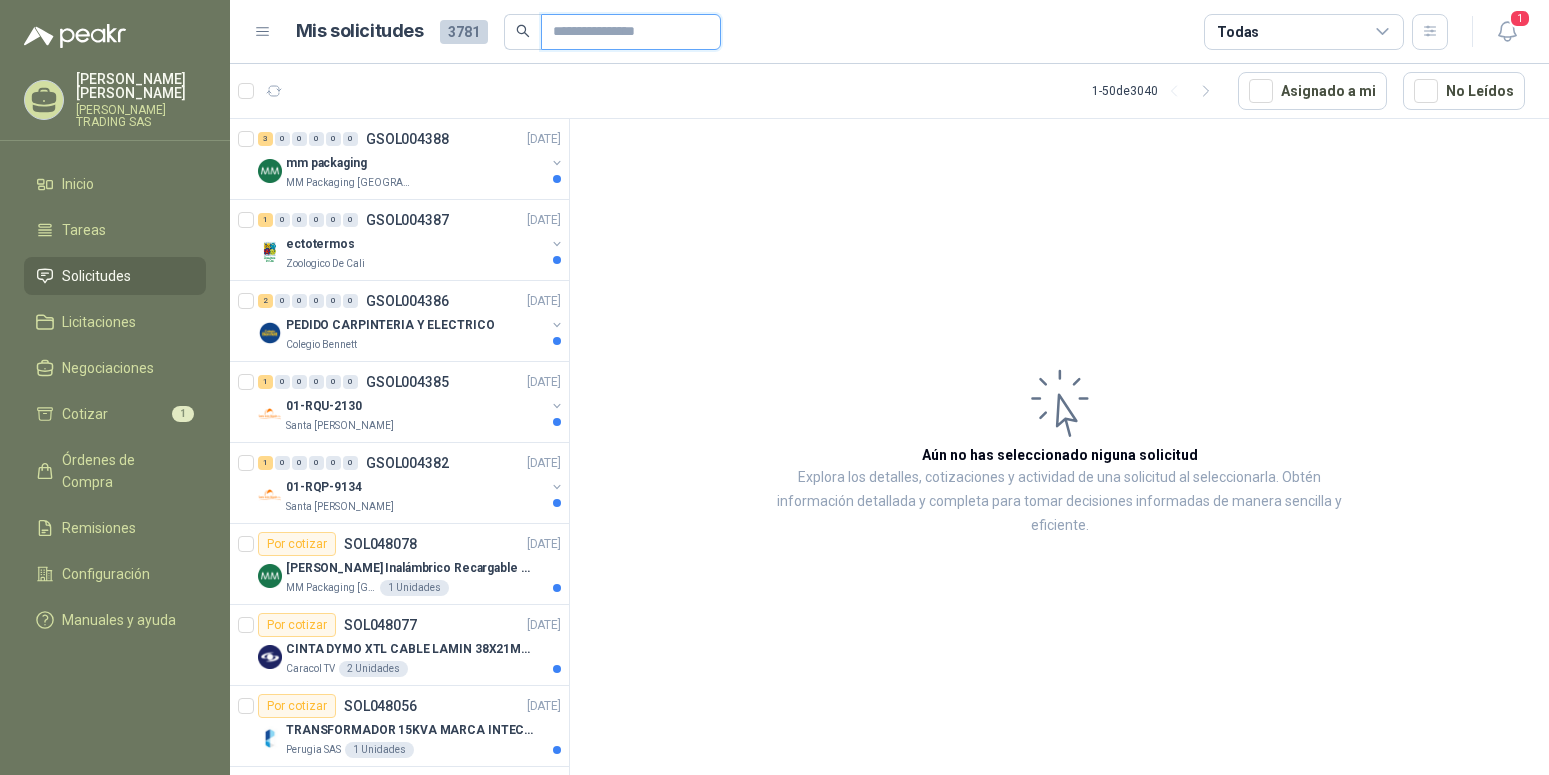click at bounding box center [623, 32] 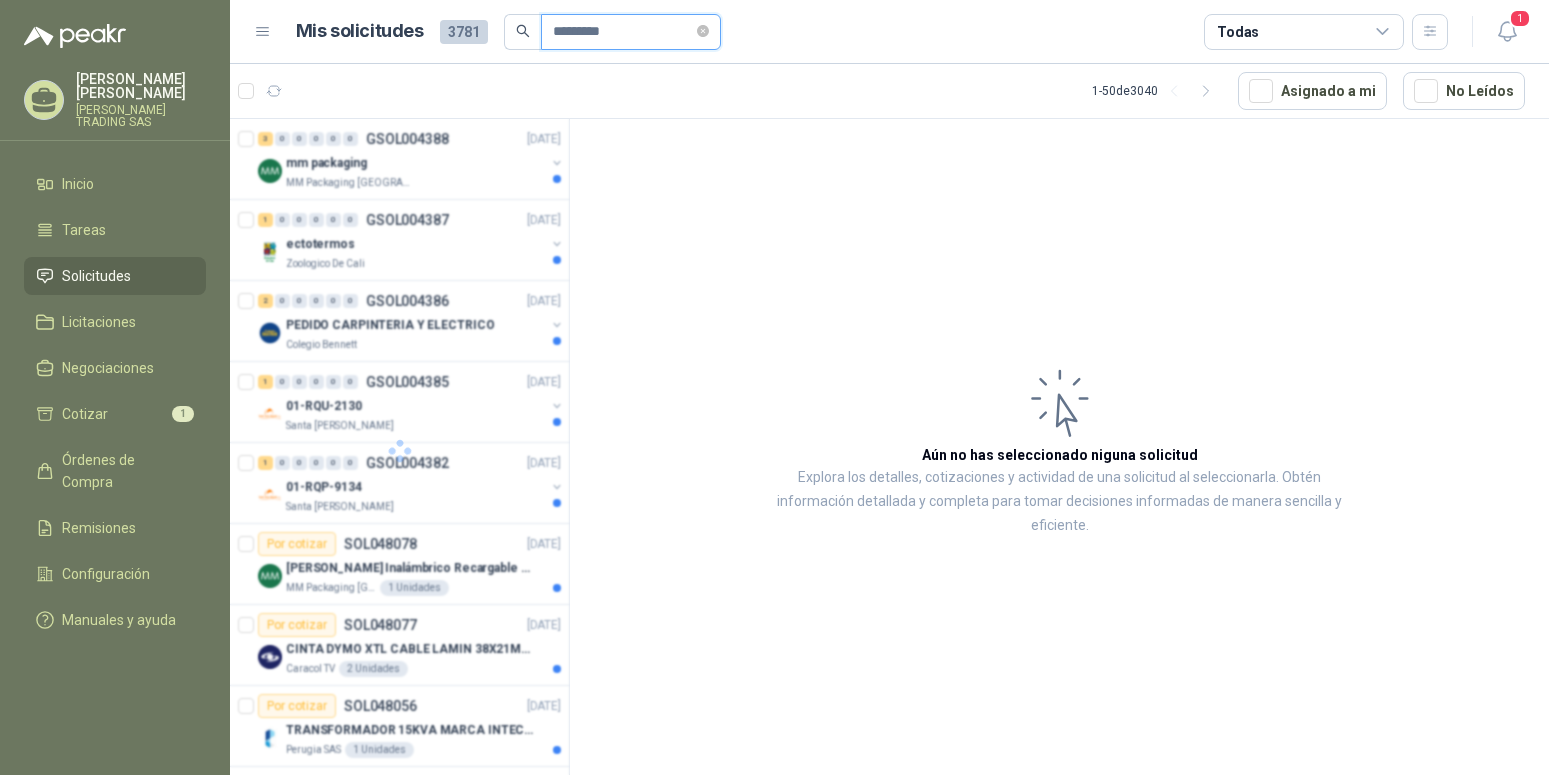 type on "*********" 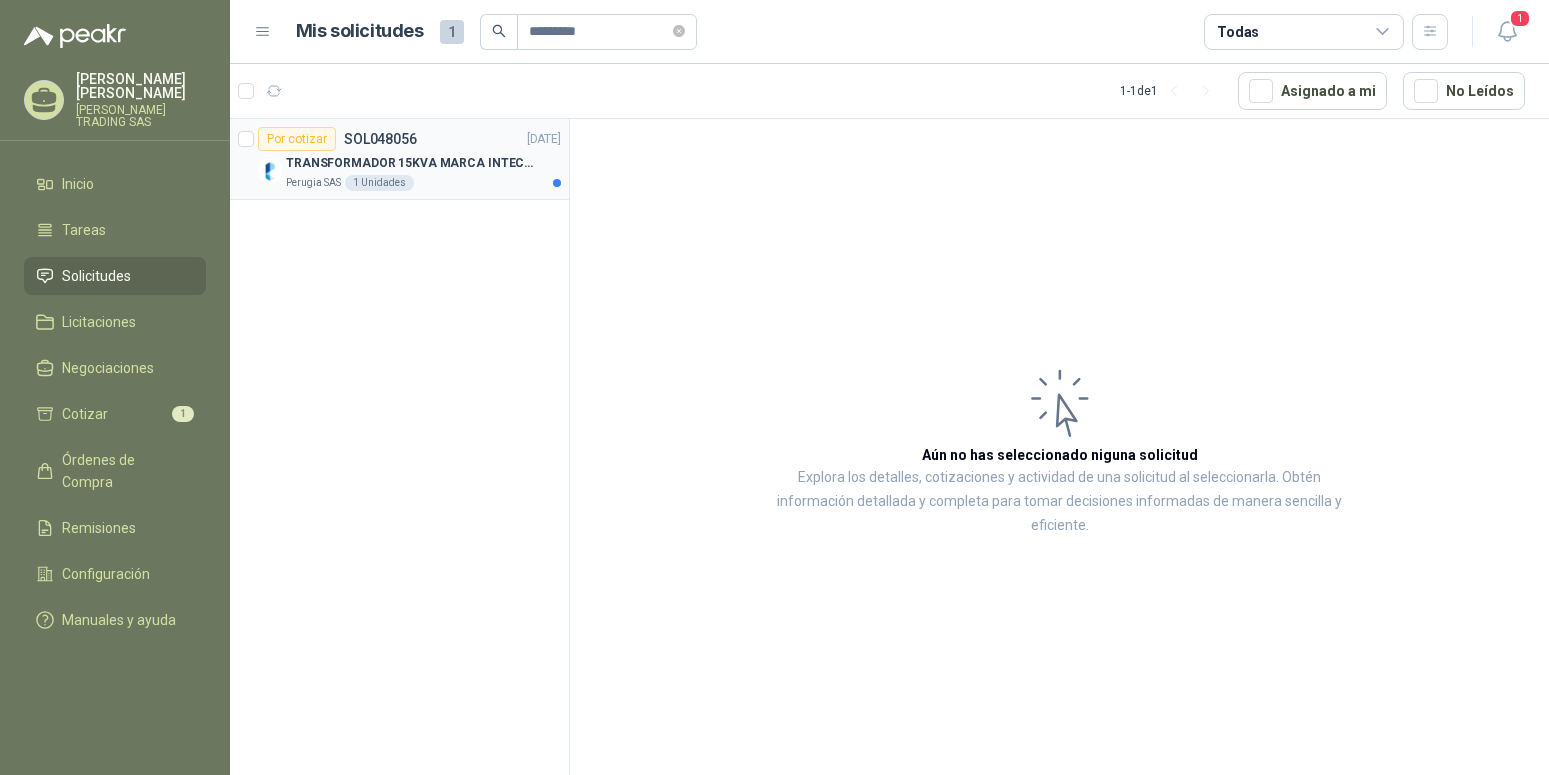 click on "TRANSFORMADOR 15KVA MARCA INTECRI VOLTAJE 13200/240/123" at bounding box center (410, 163) 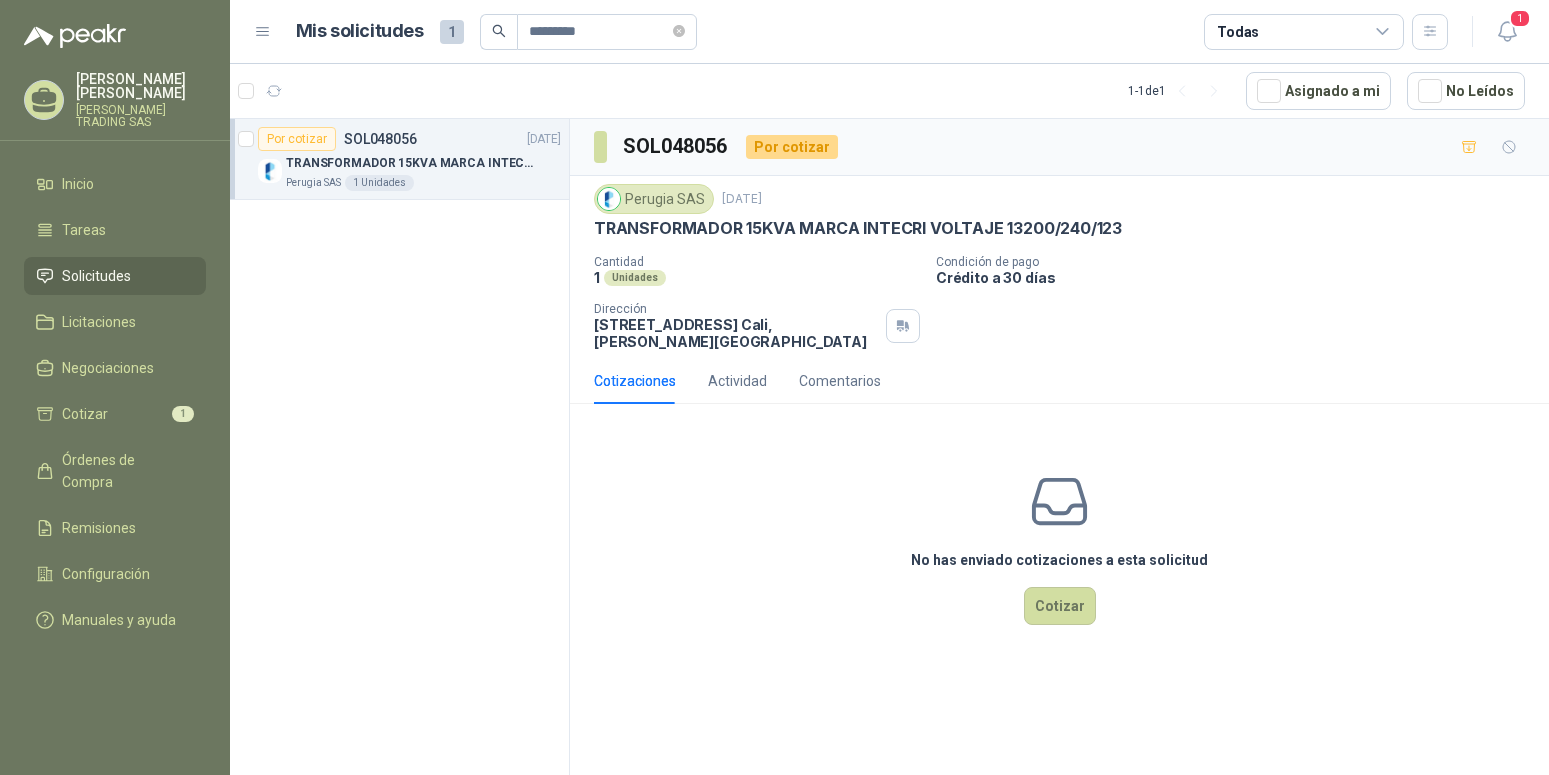 drag, startPoint x: 594, startPoint y: 229, endPoint x: 1160, endPoint y: 227, distance: 566.00354 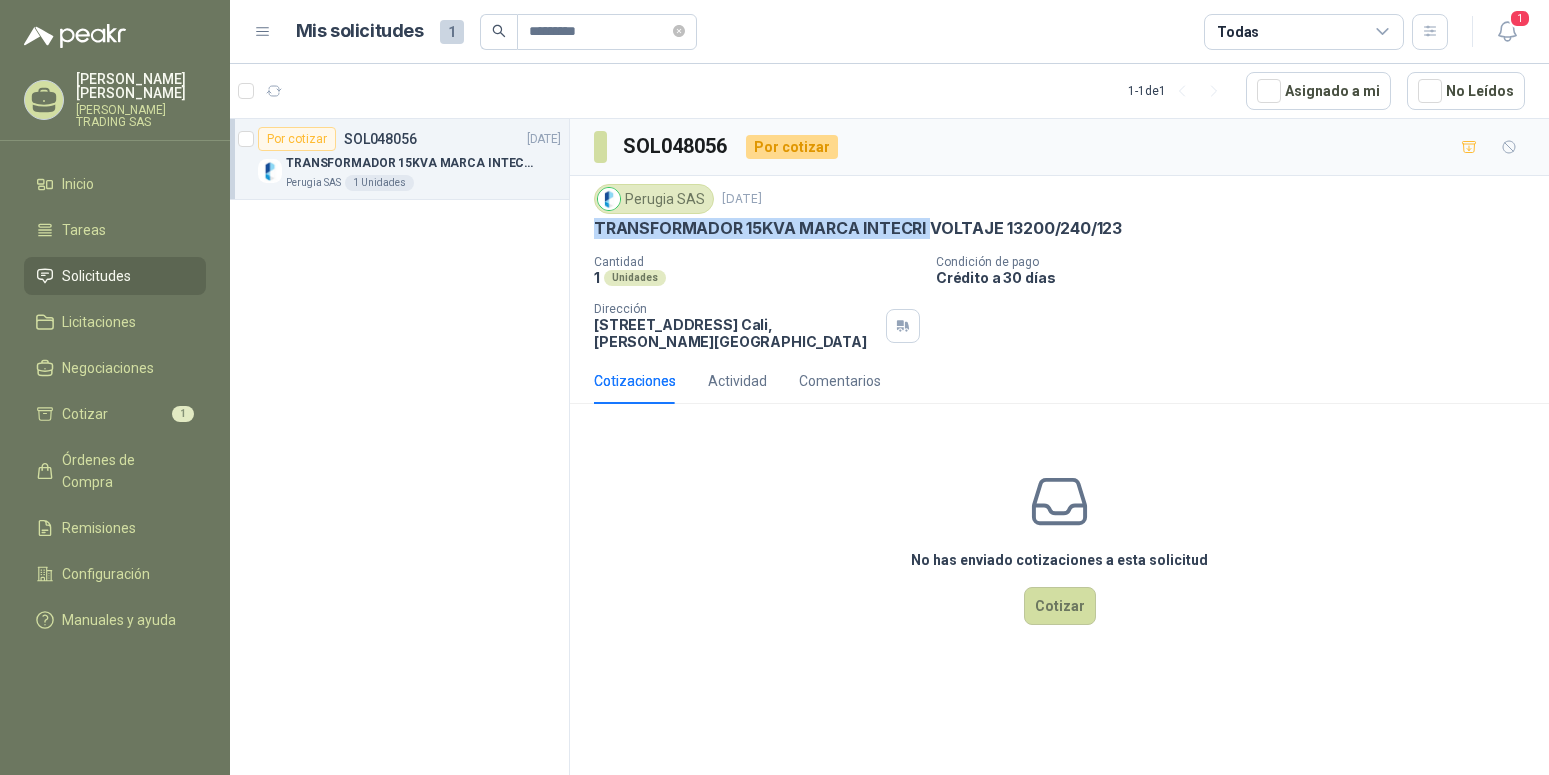 drag, startPoint x: 598, startPoint y: 224, endPoint x: 927, endPoint y: 226, distance: 329.00607 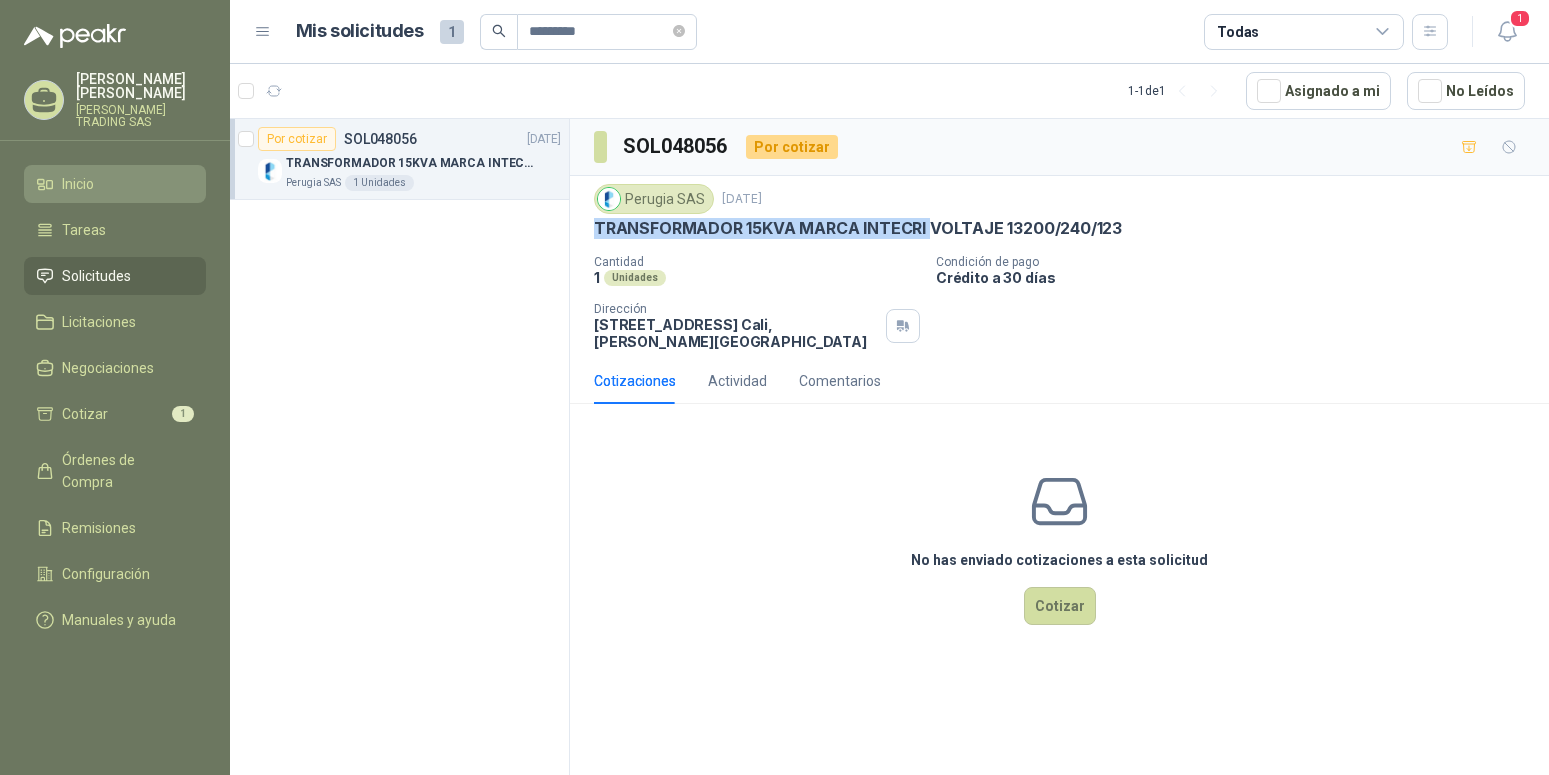 click on "Inicio" at bounding box center (78, 184) 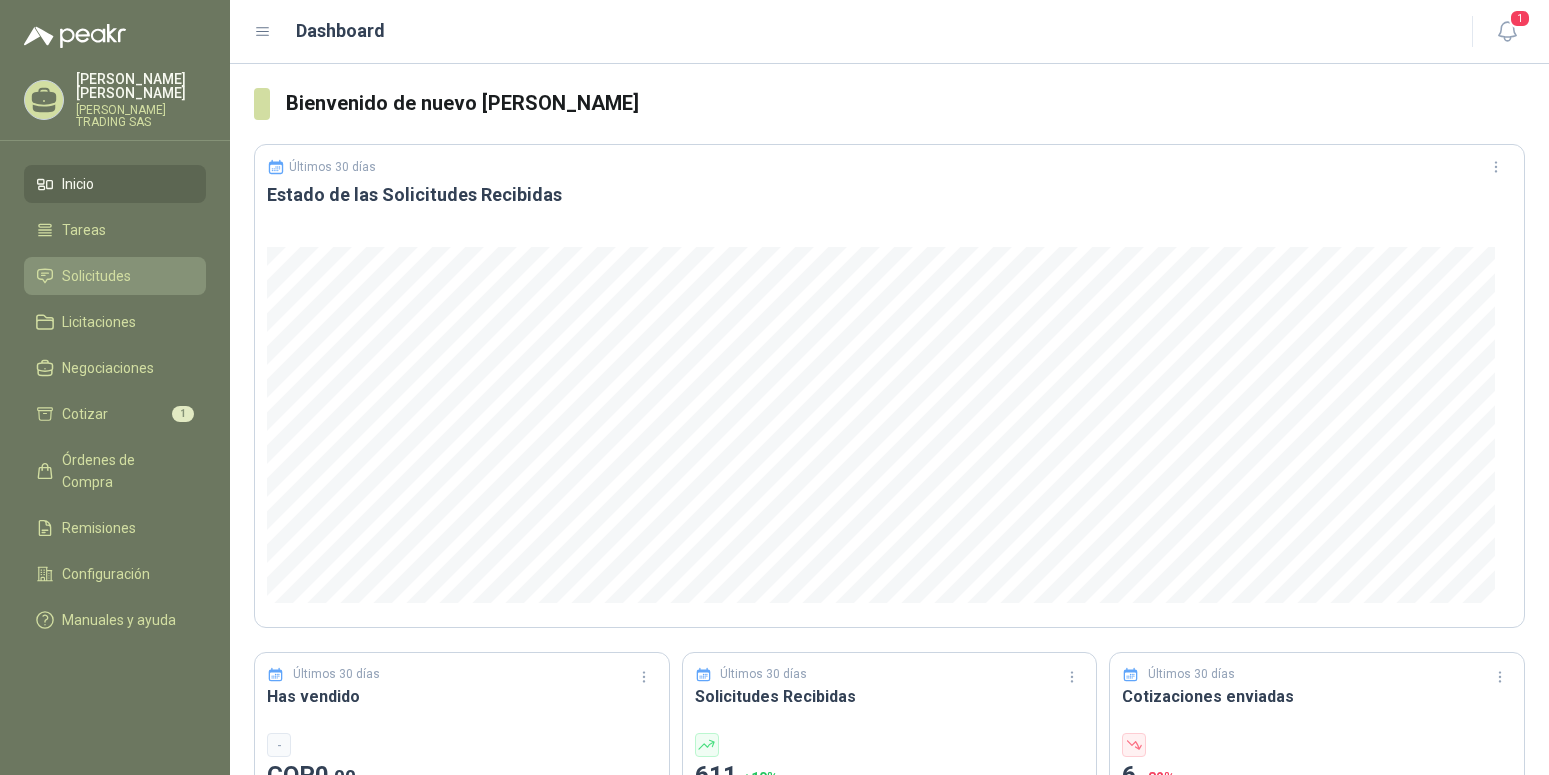 click on "Solicitudes" at bounding box center (96, 276) 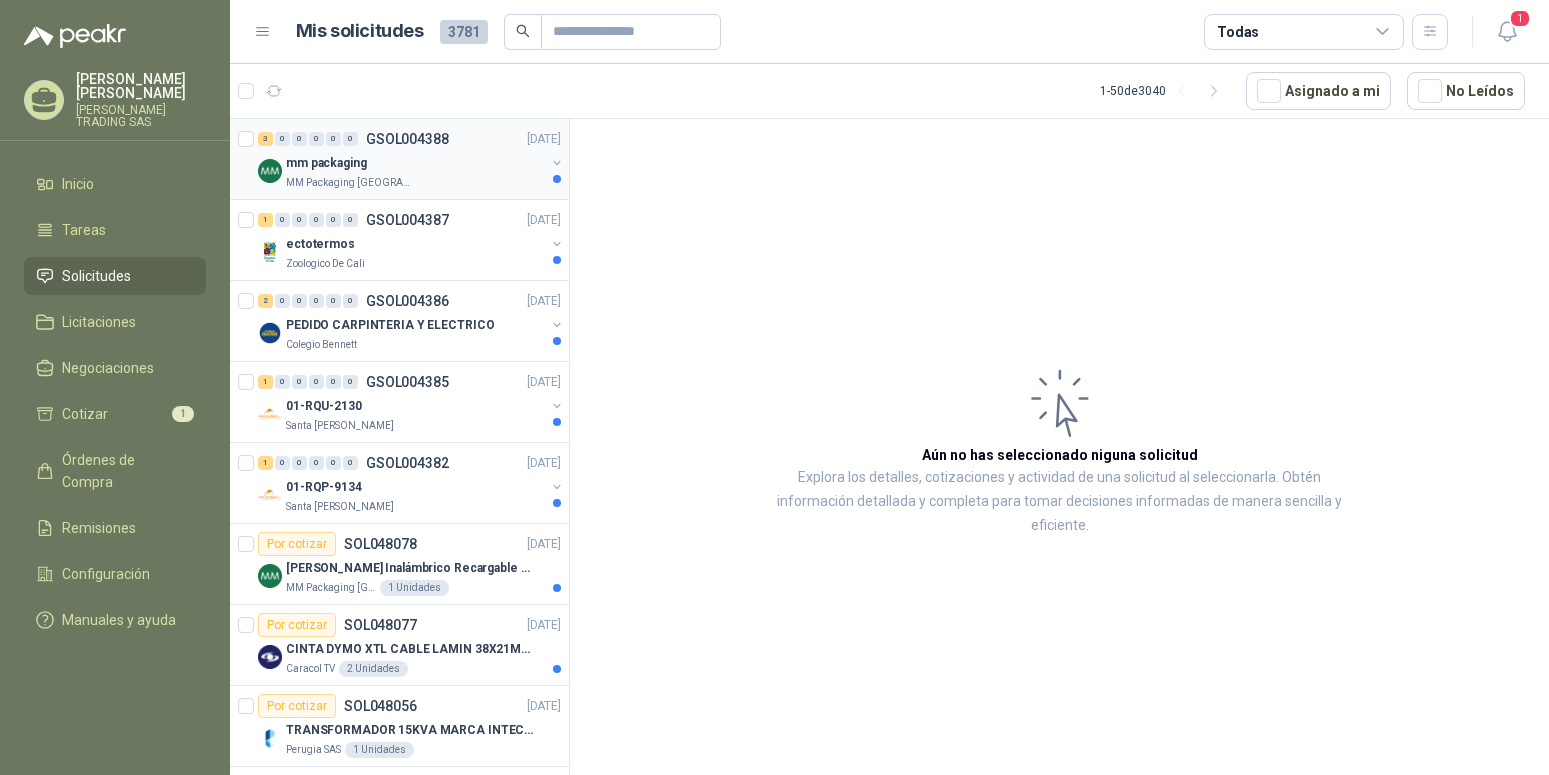 click on "mm packaging" at bounding box center (326, 163) 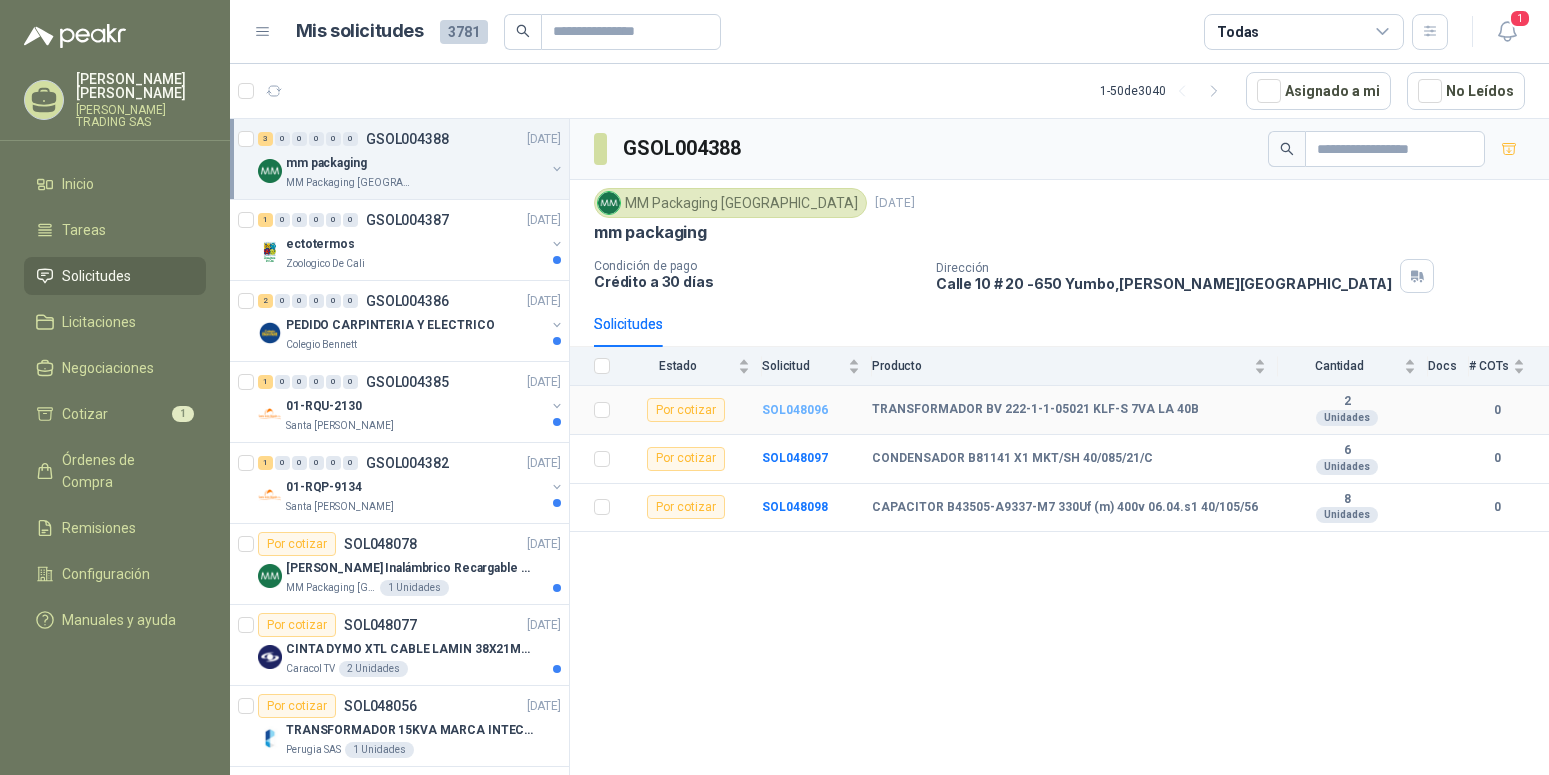 click on "SOL048096" at bounding box center [795, 410] 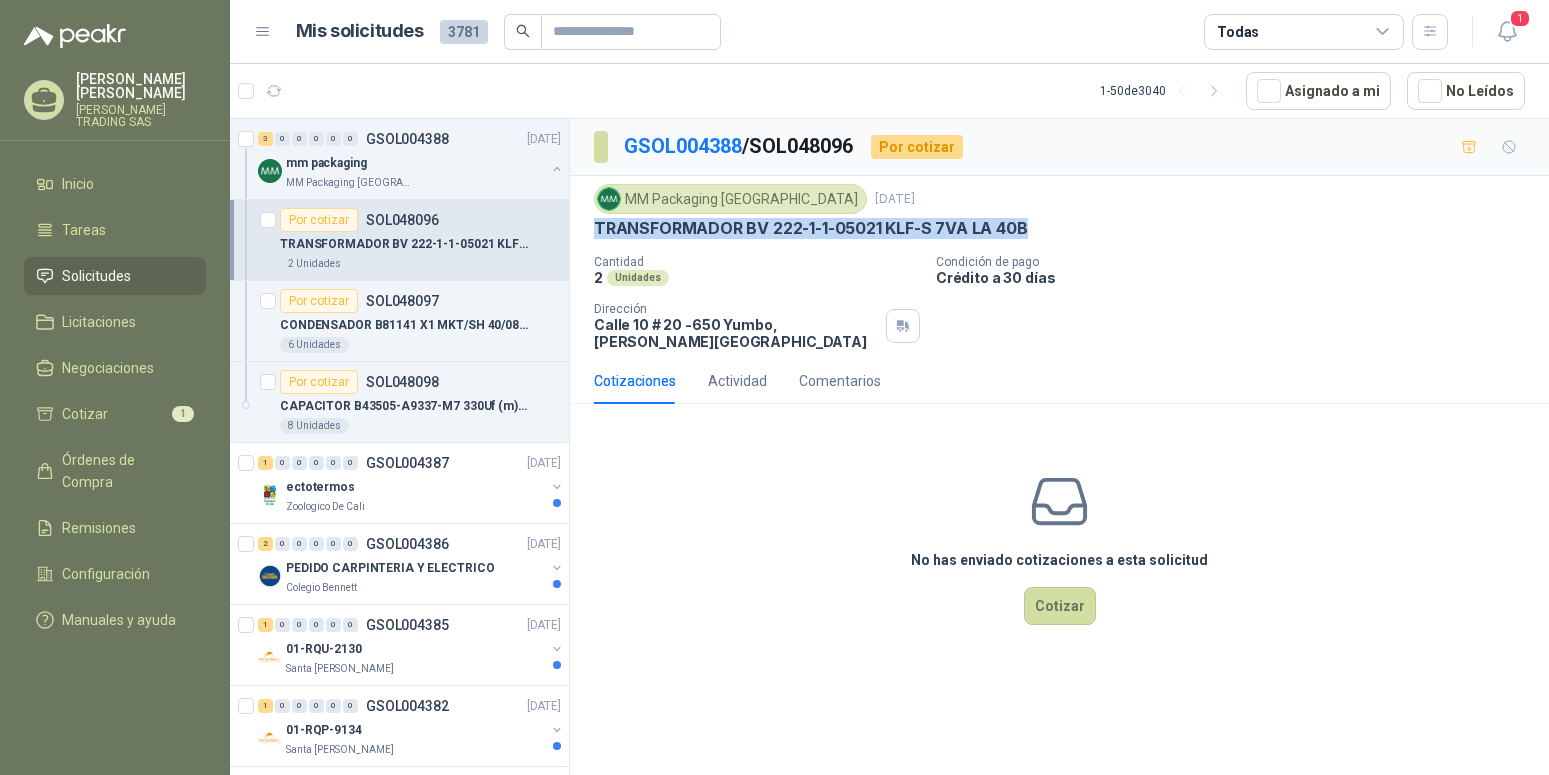 drag, startPoint x: 595, startPoint y: 230, endPoint x: 1056, endPoint y: 229, distance: 461.0011 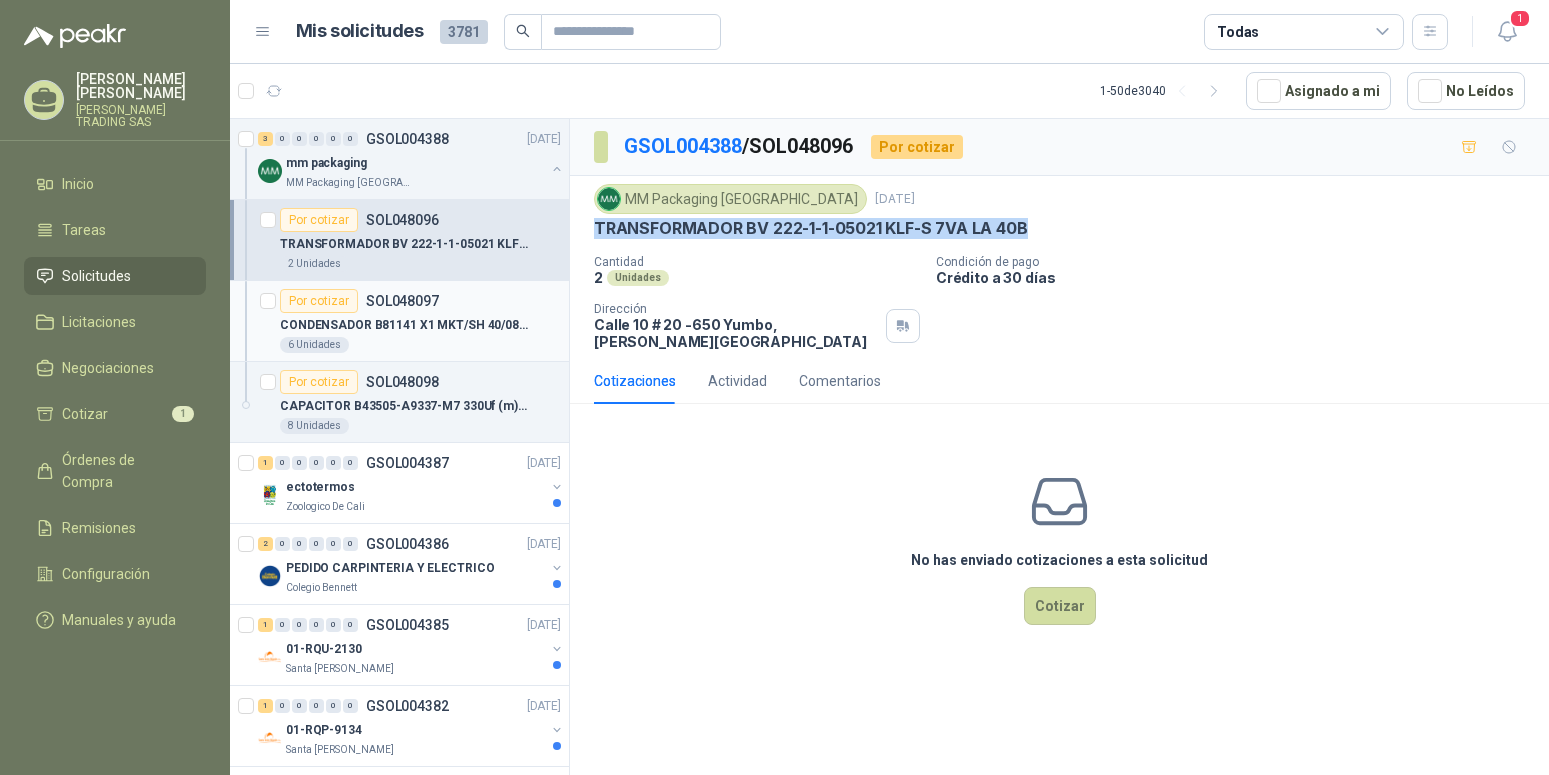 click on "CONDENSADOR B81141 X1 MKT/SH 40/085/21/C" at bounding box center (404, 325) 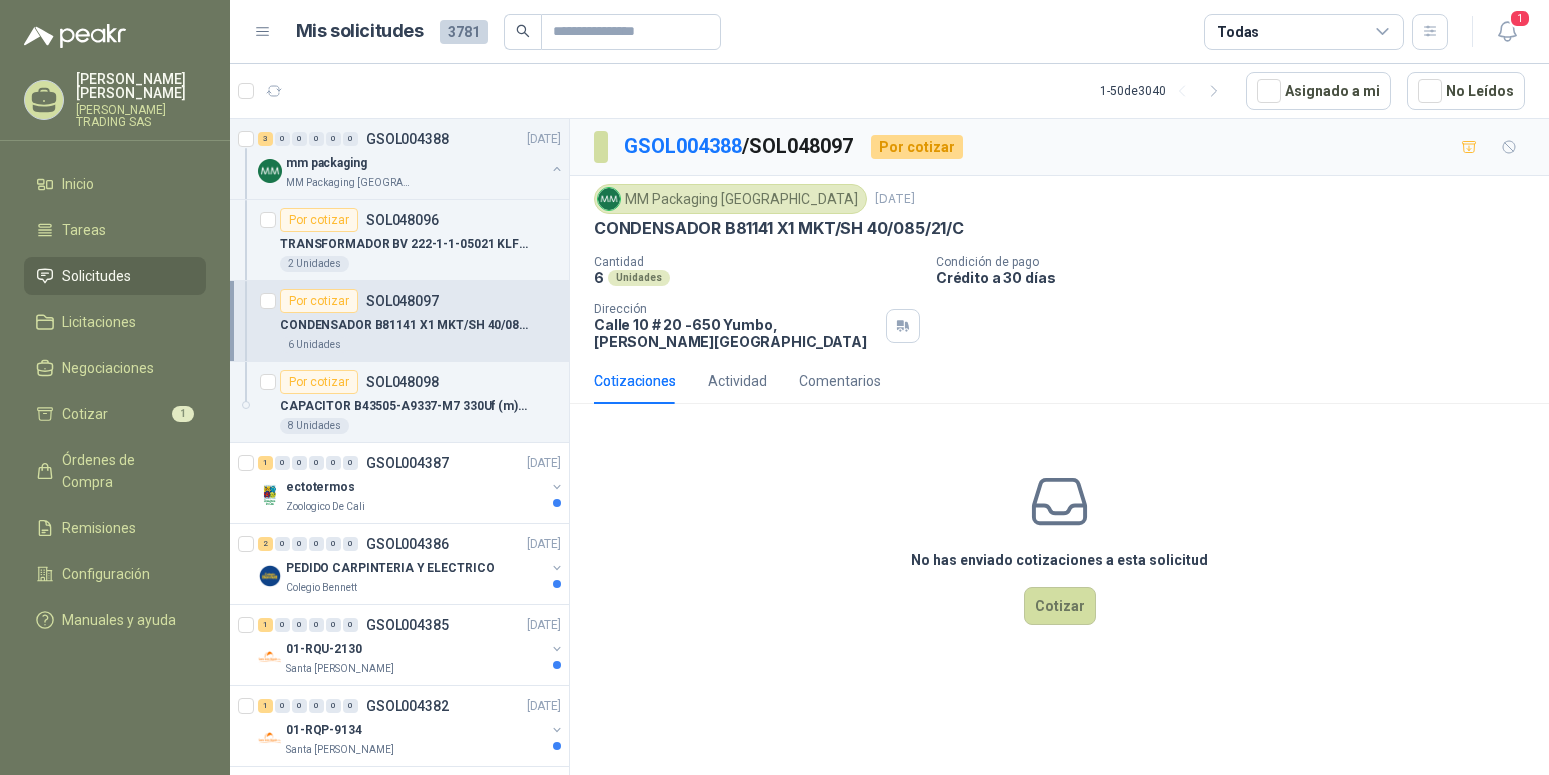 drag, startPoint x: 597, startPoint y: 224, endPoint x: 980, endPoint y: 214, distance: 383.13052 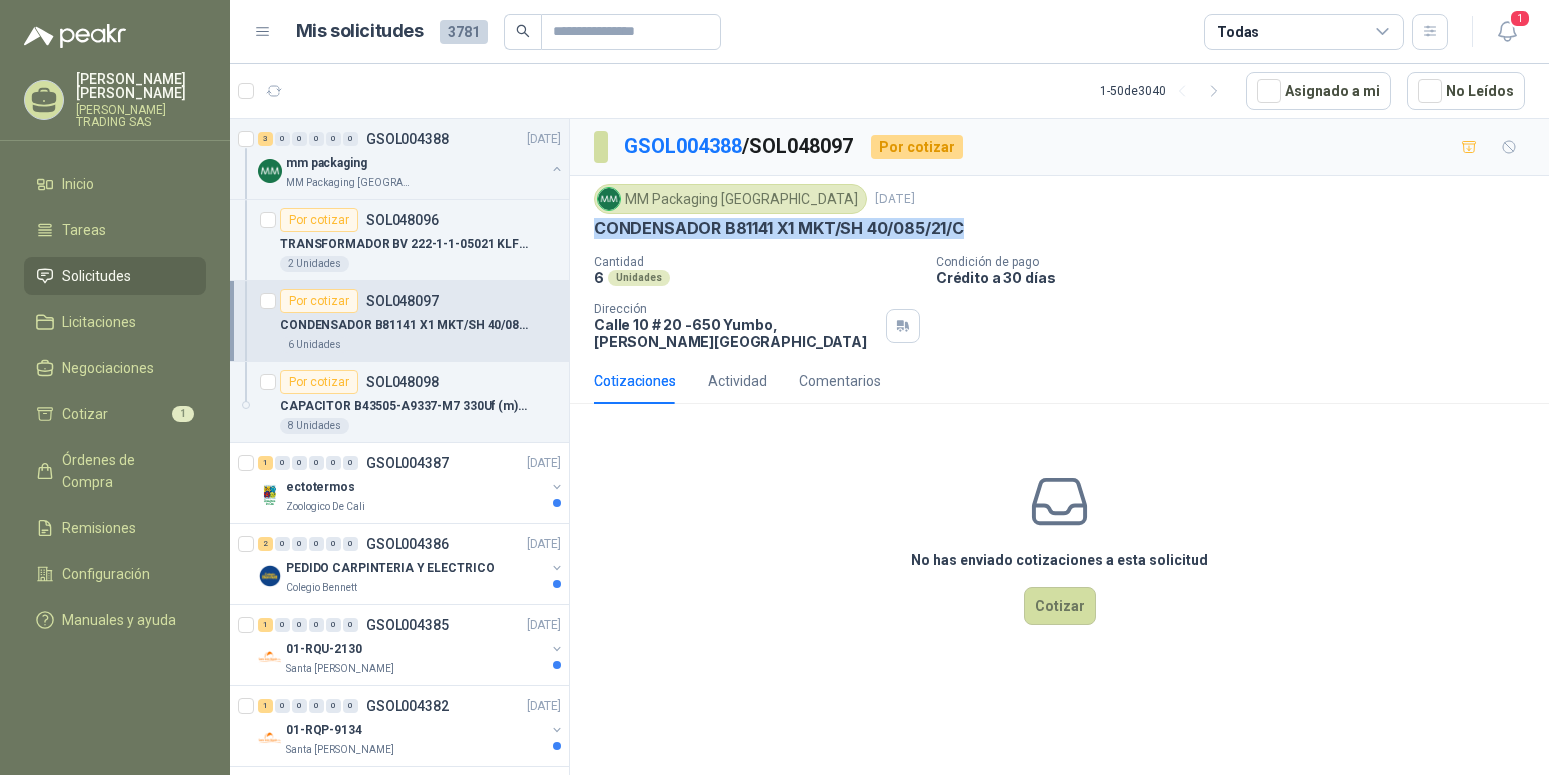 drag, startPoint x: 978, startPoint y: 220, endPoint x: 591, endPoint y: 239, distance: 387.46613 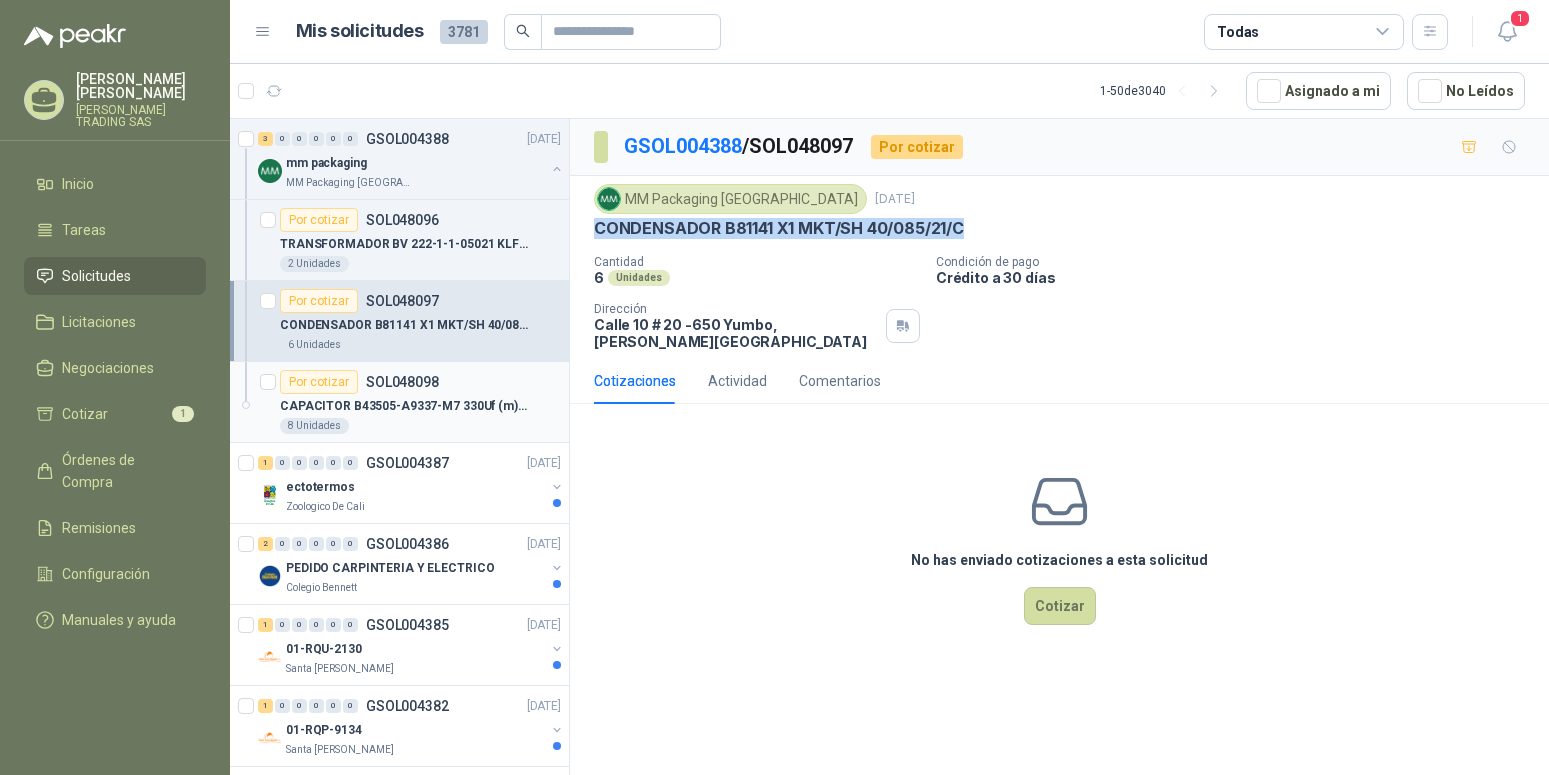 click on "CAPACITOR B43505-A9337-M7 330Uf (m) 400v 06.04.s1 40/105/56" at bounding box center [404, 406] 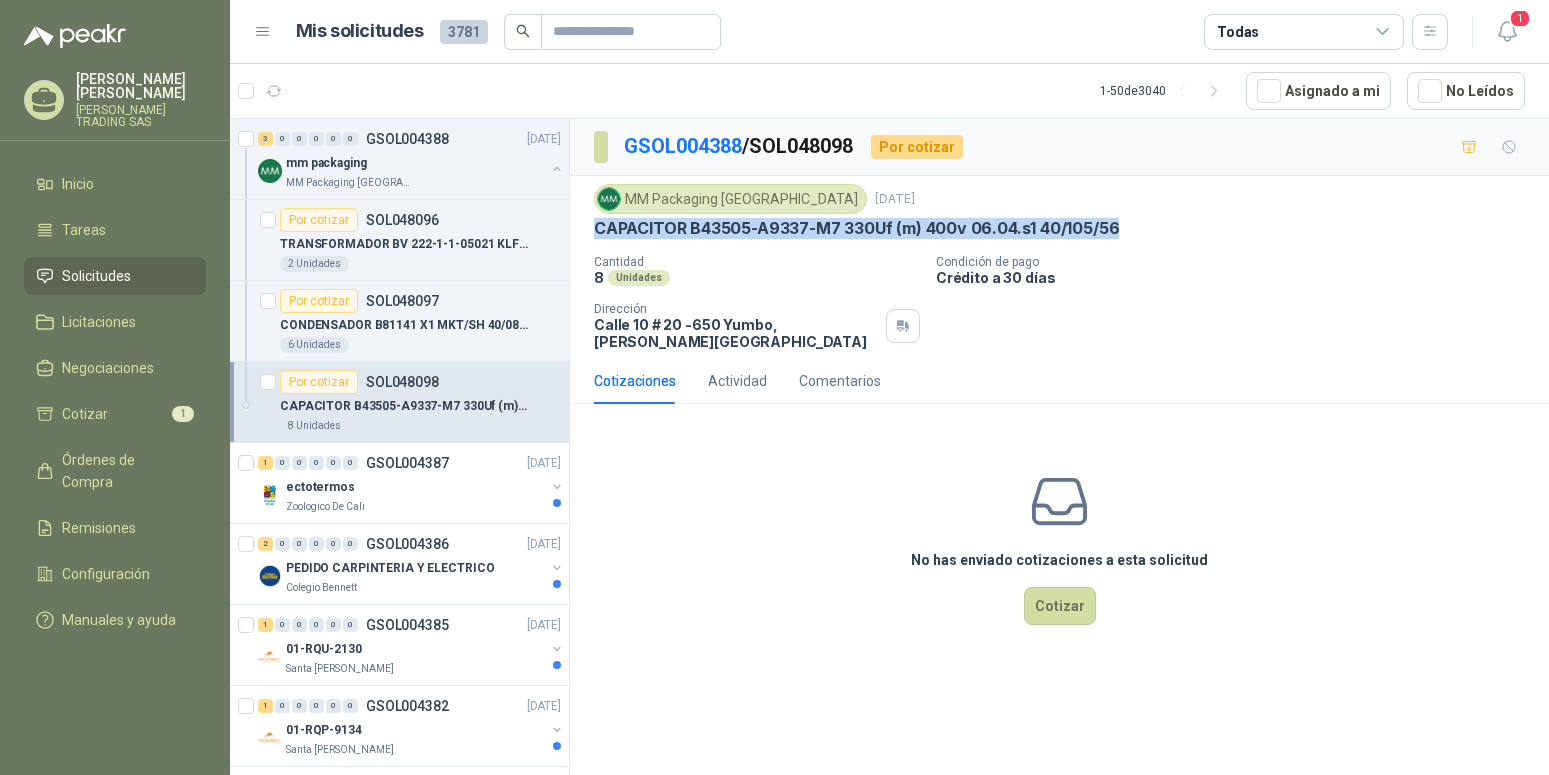 drag, startPoint x: 596, startPoint y: 231, endPoint x: 1152, endPoint y: 221, distance: 556.0899 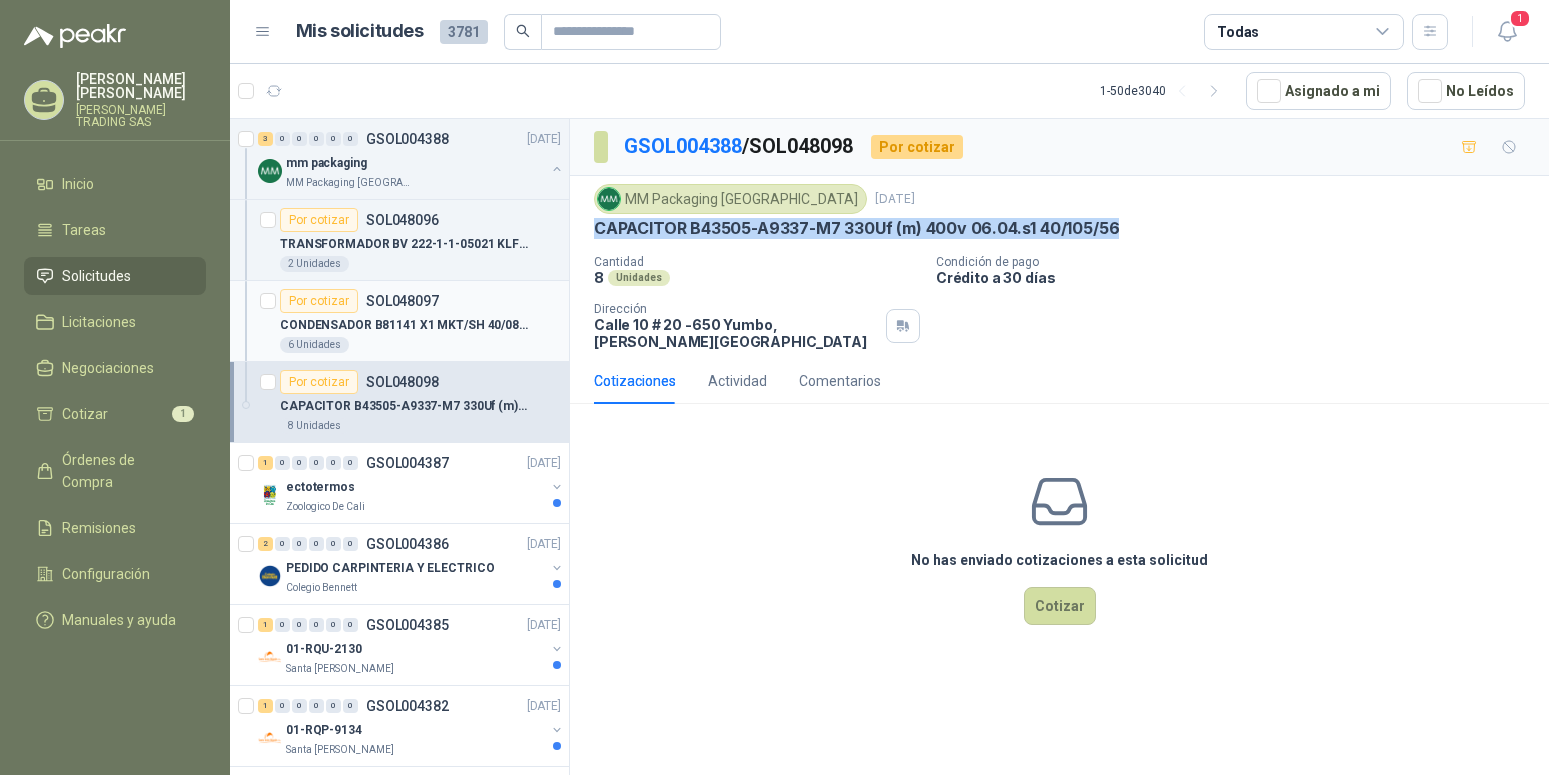 click on "CONDENSADOR B81141 X1 MKT/SH 40/085/21/C" at bounding box center [420, 325] 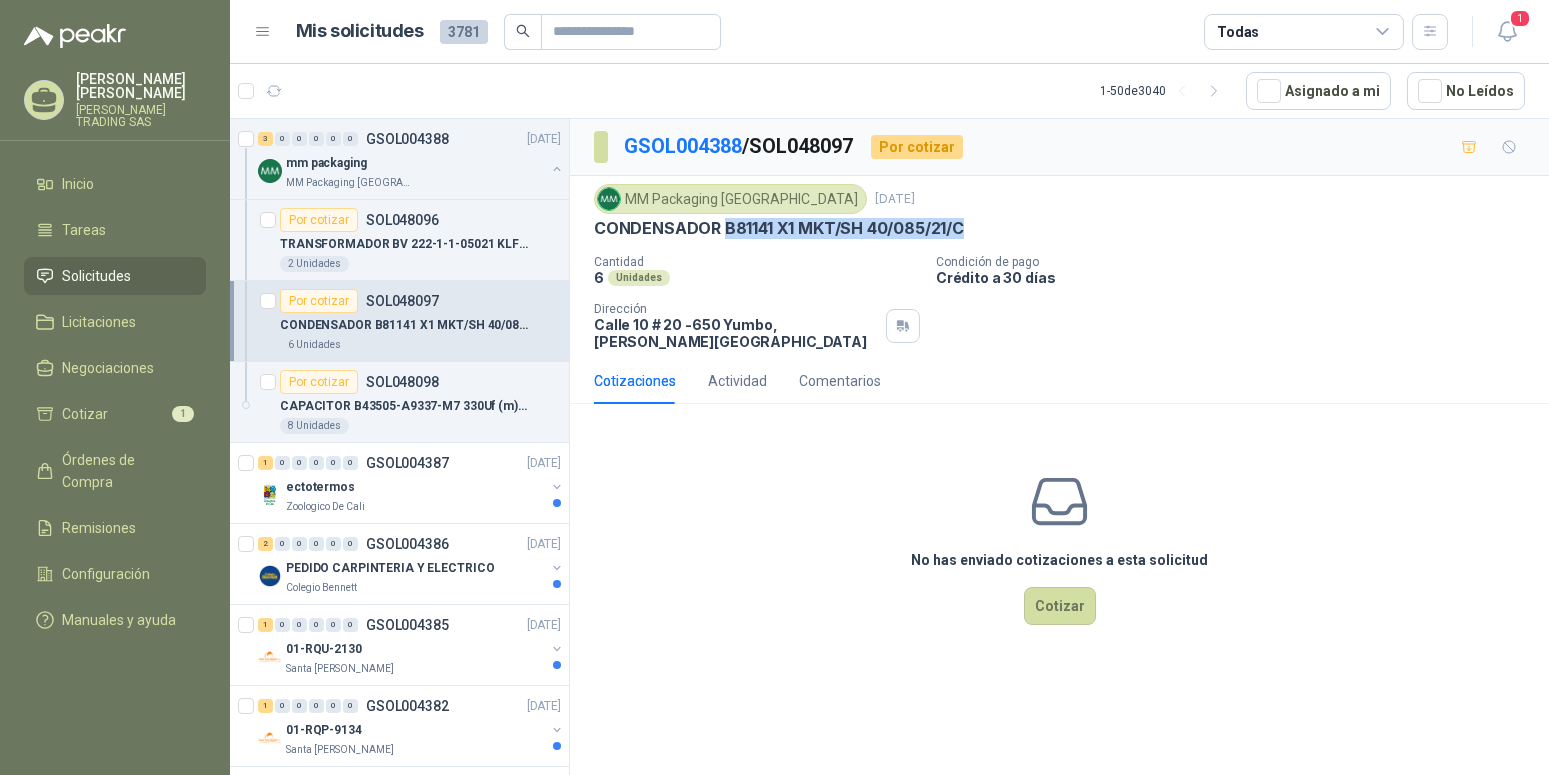 drag, startPoint x: 721, startPoint y: 229, endPoint x: 977, endPoint y: 217, distance: 256.2811 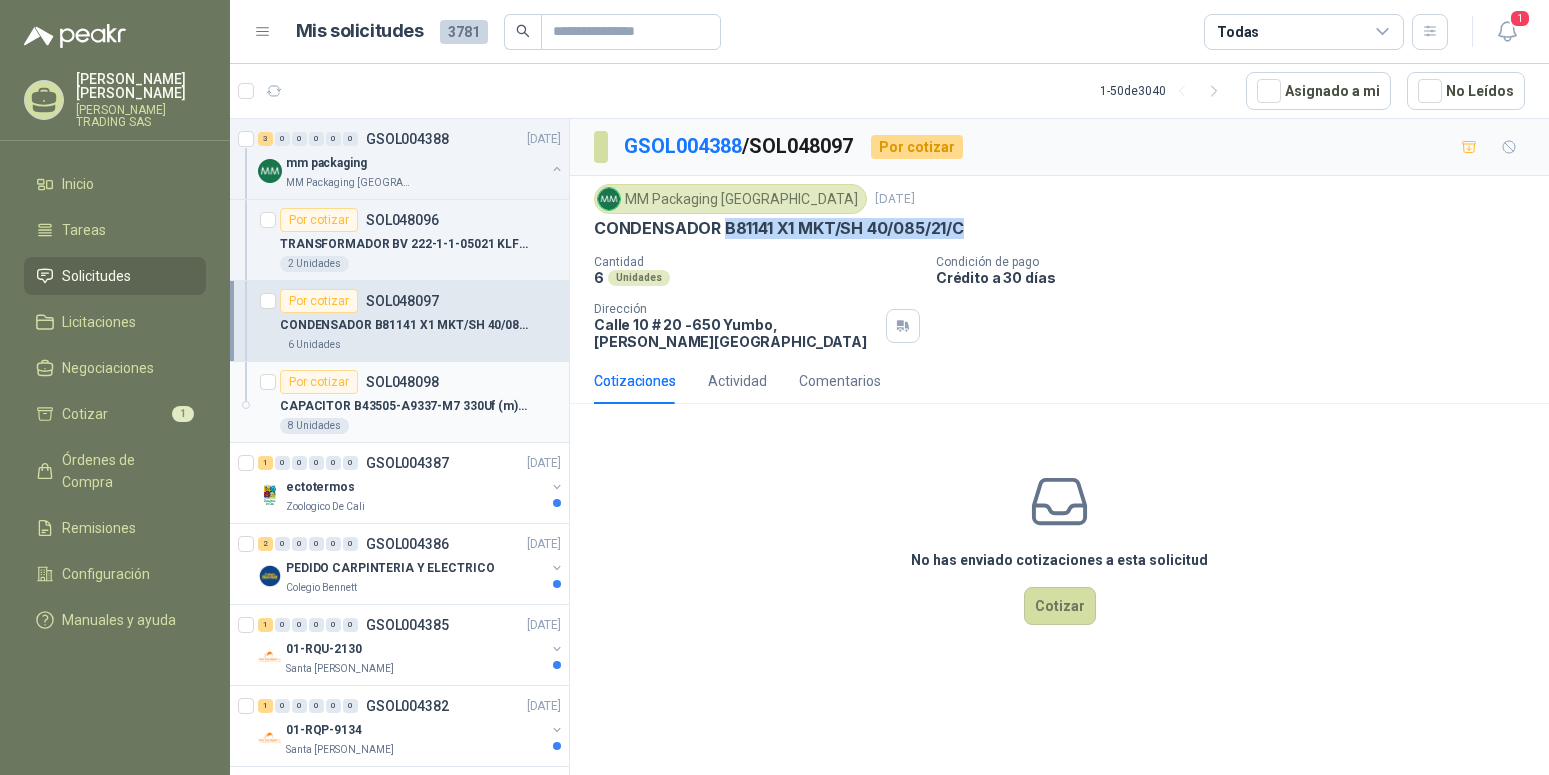 click on "CAPACITOR B43505-A9337-M7 330Uf (m) 400v 06.04.s1 40/105/56" at bounding box center [404, 406] 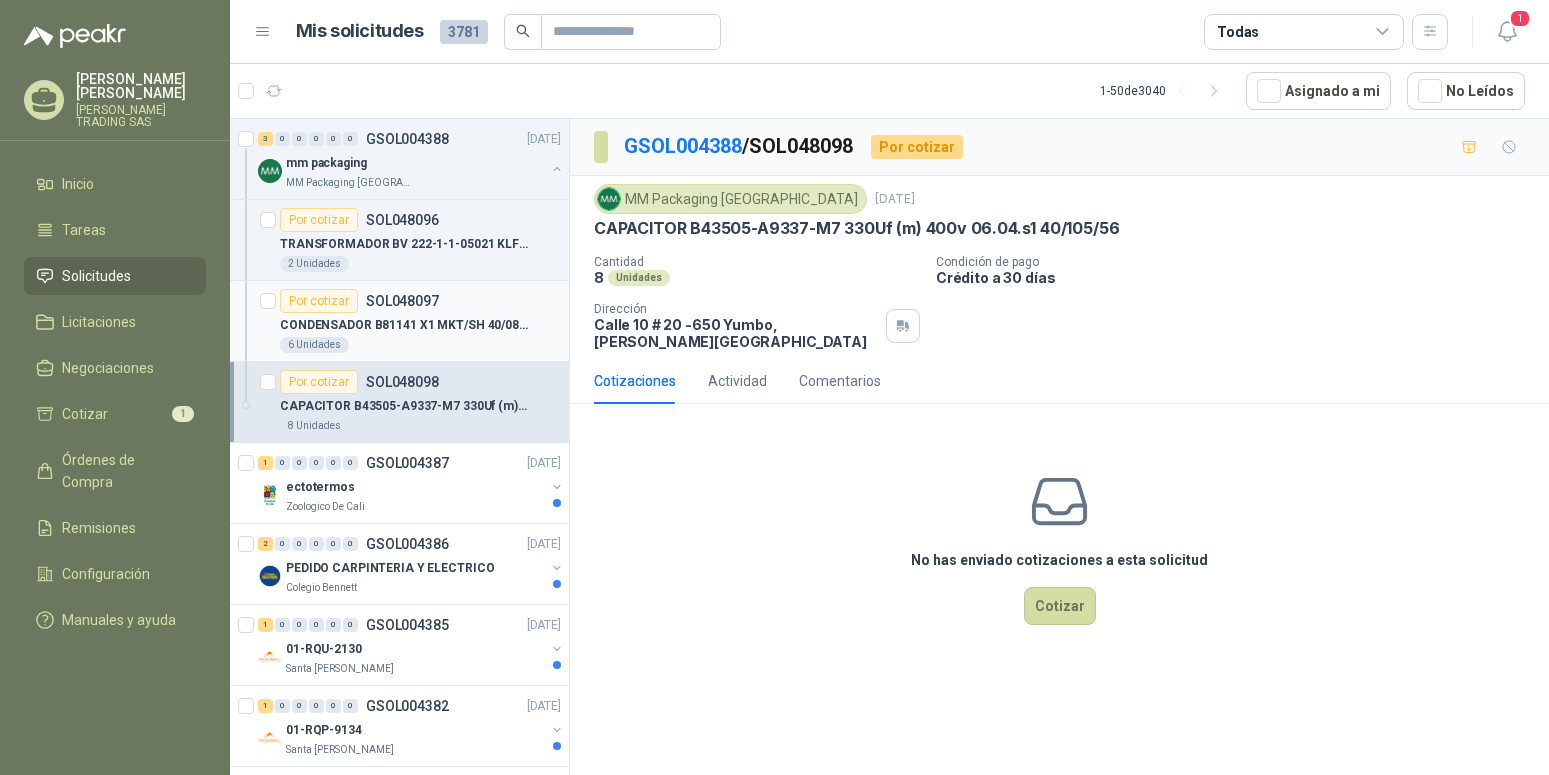 click on "CONDENSADOR B81141 X1 MKT/SH 40/085/21/C" at bounding box center (404, 325) 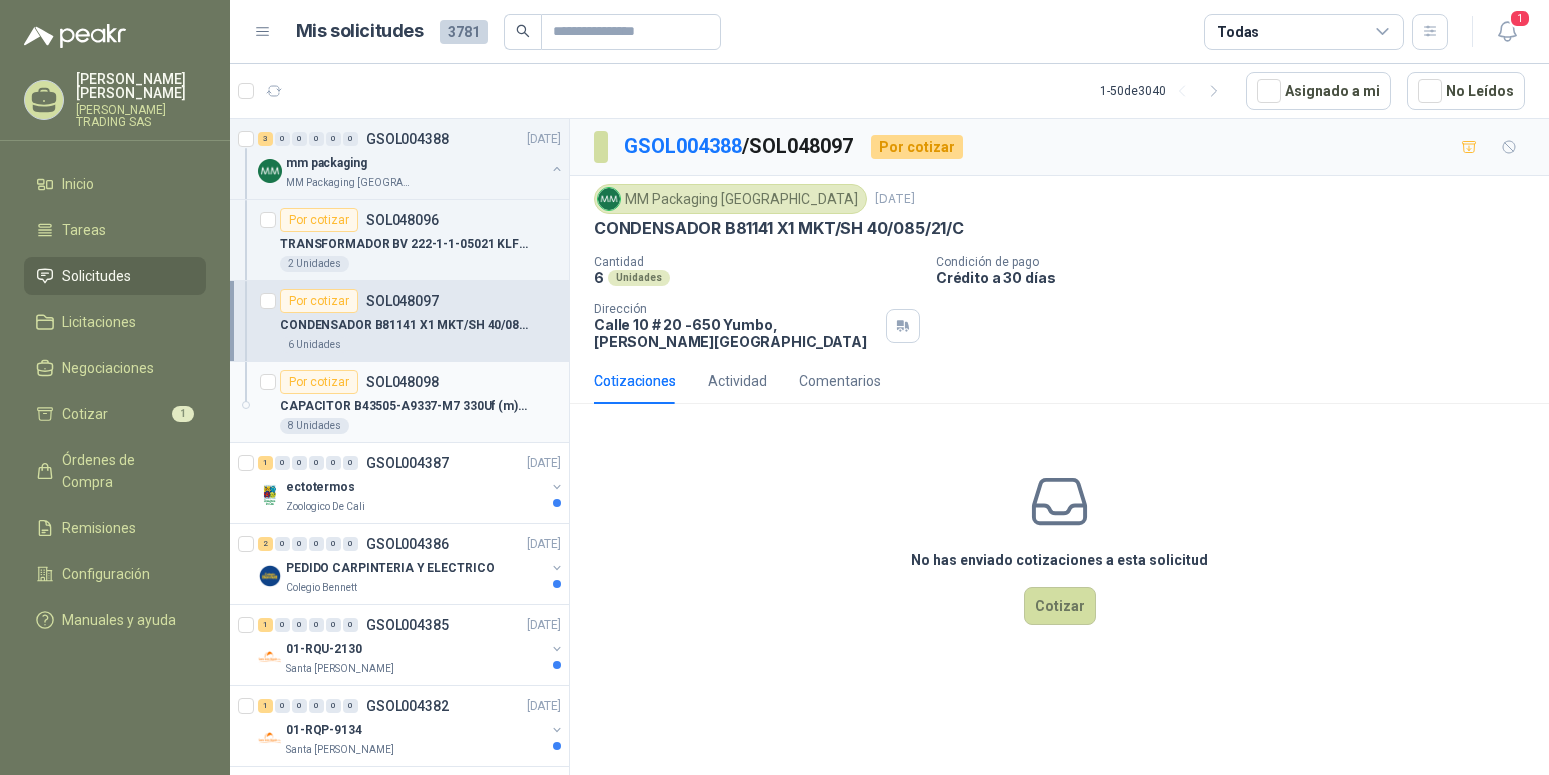 click on "CAPACITOR B43505-A9337-M7 330Uf (m) 400v 06.04.s1 40/105/56" at bounding box center (420, 406) 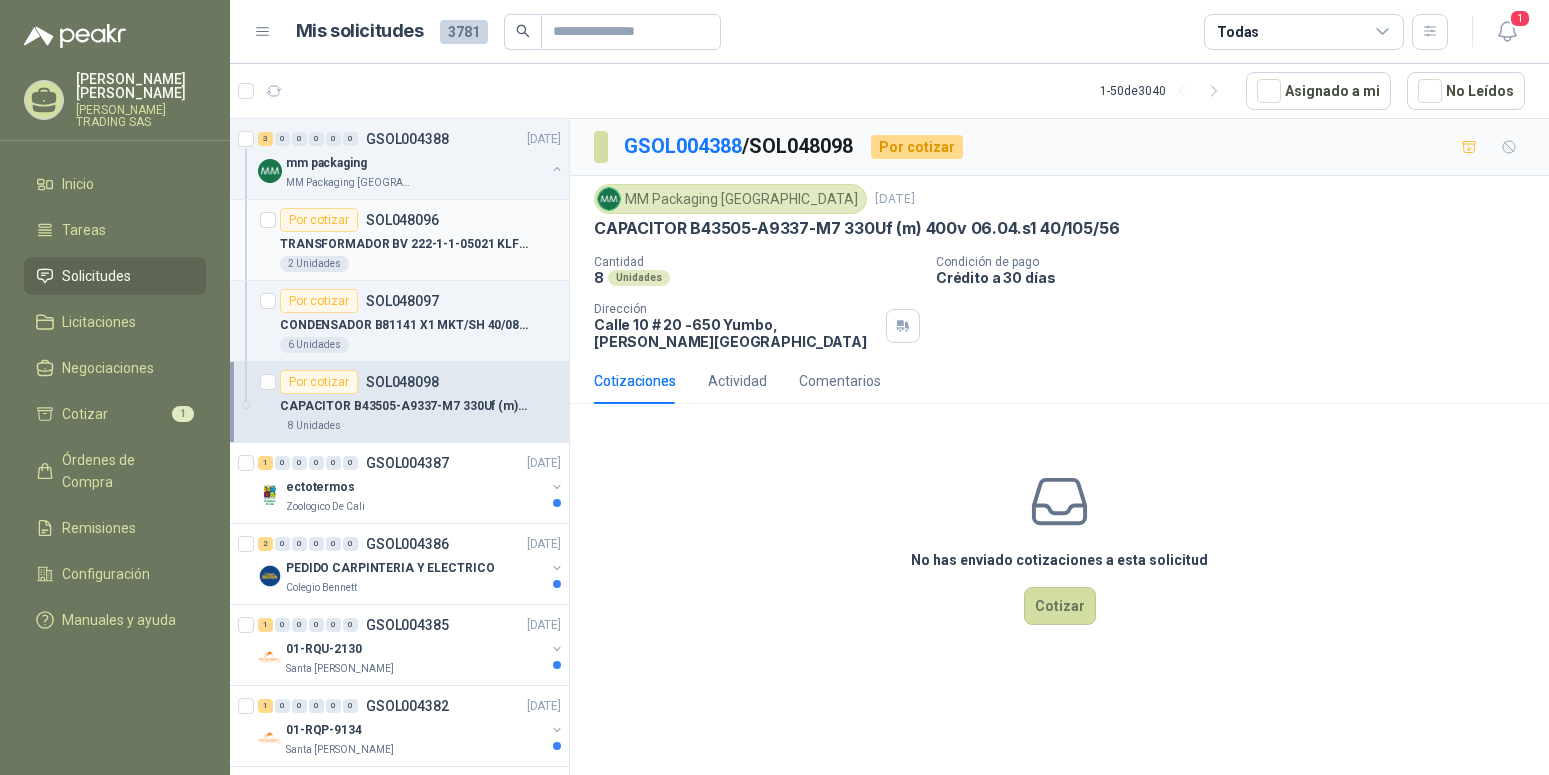 click on "TRANSFORMADOR BV 222-1-1-05021 KLF-S 7VA LA 40B" at bounding box center [404, 244] 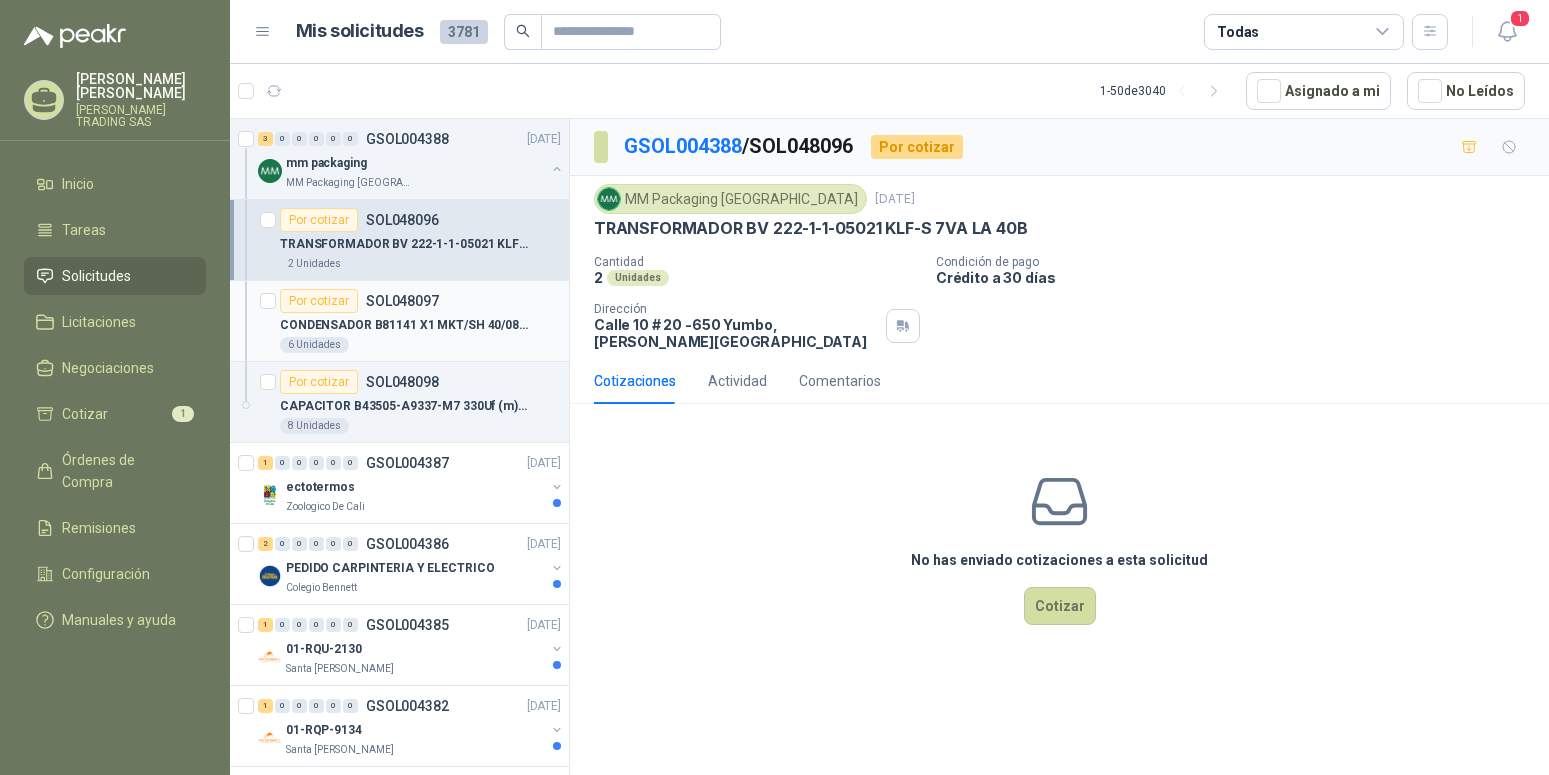 click on "CONDENSADOR B81141 X1 MKT/SH 40/085/21/C" at bounding box center (404, 325) 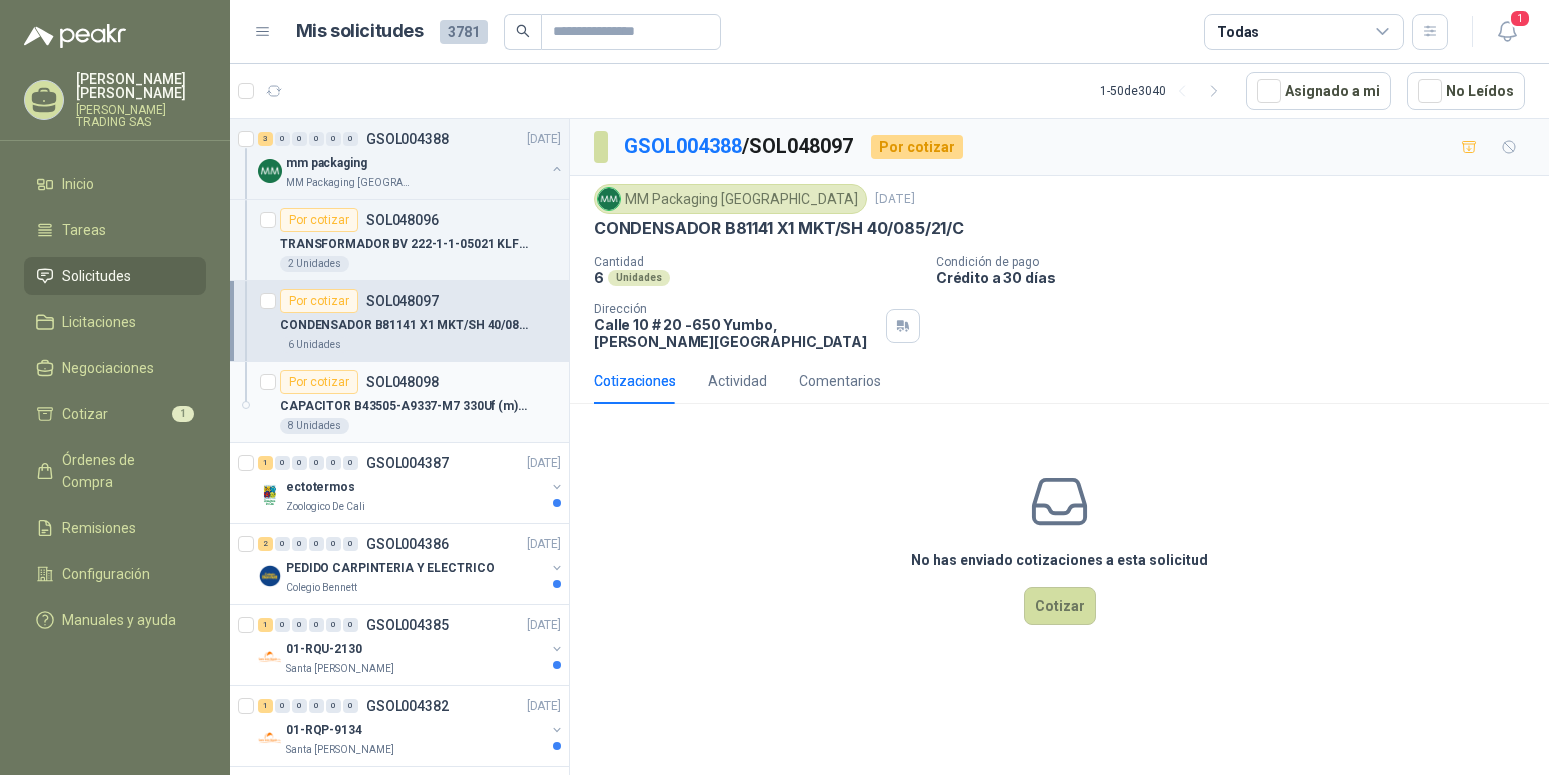 click on "CAPACITOR B43505-A9337-M7 330Uf (m) 400v 06.04.s1 40/105/56" at bounding box center (404, 406) 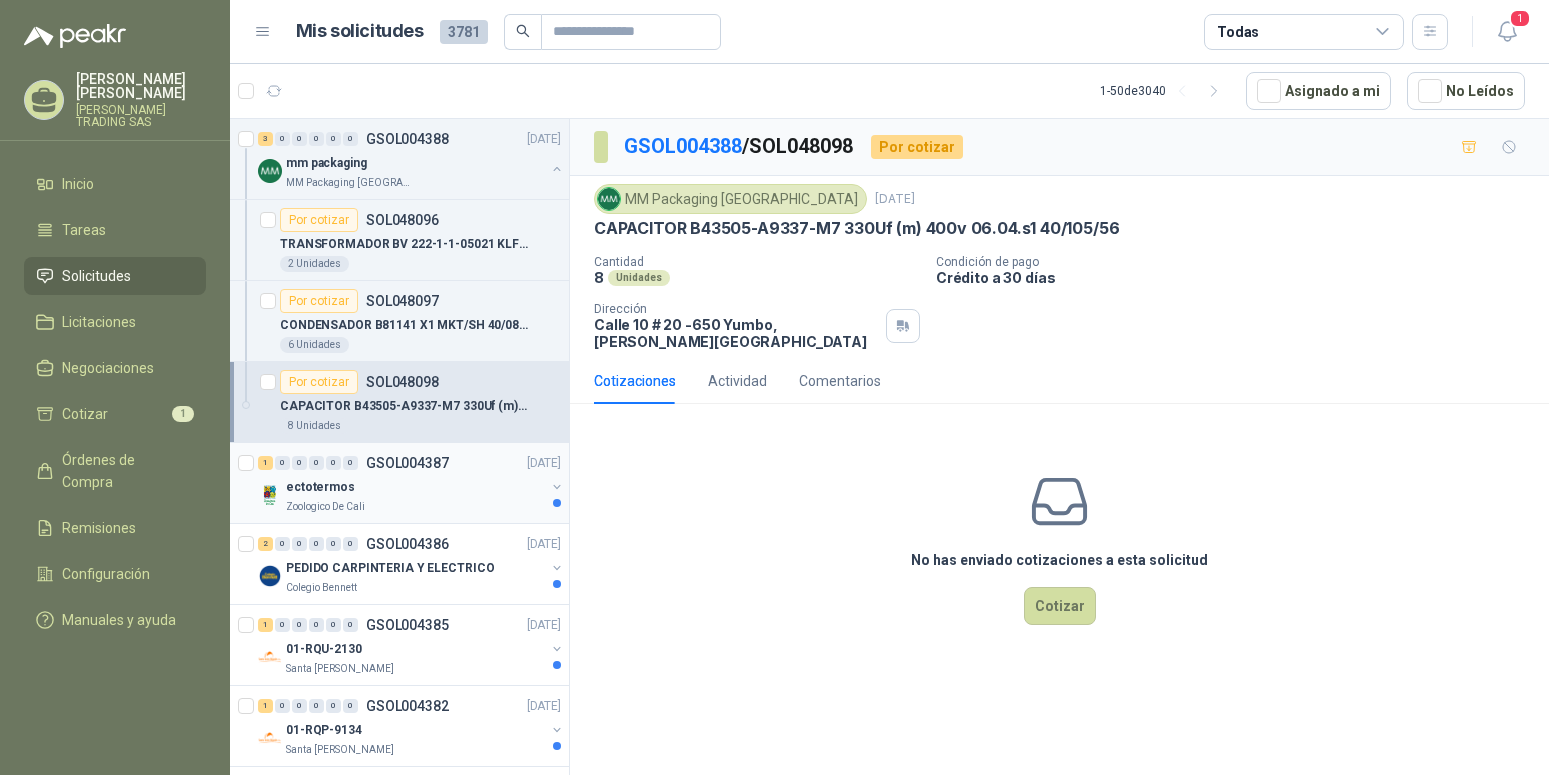 scroll, scrollTop: 102, scrollLeft: 0, axis: vertical 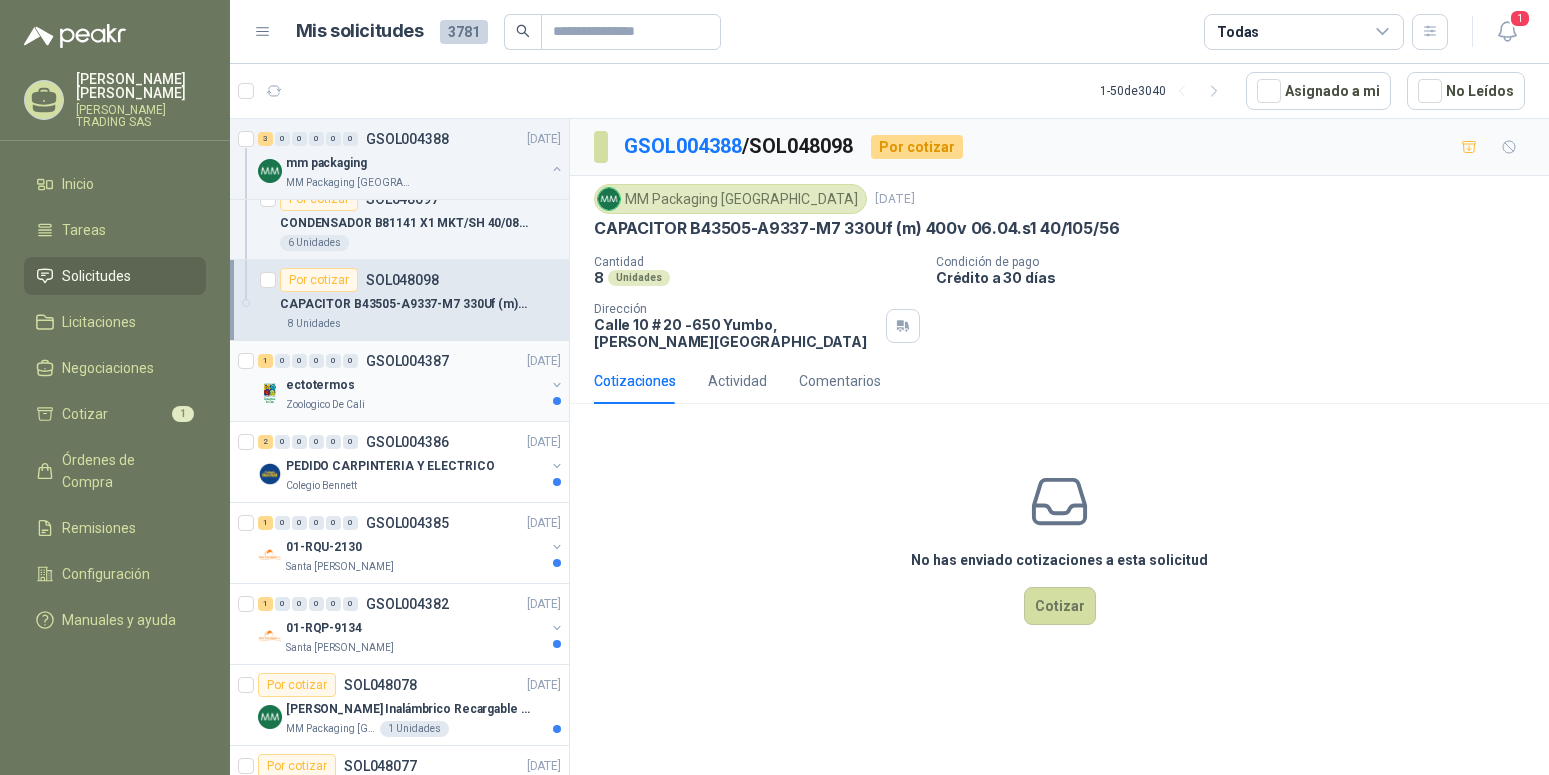 click on "ectotermos" at bounding box center (320, 385) 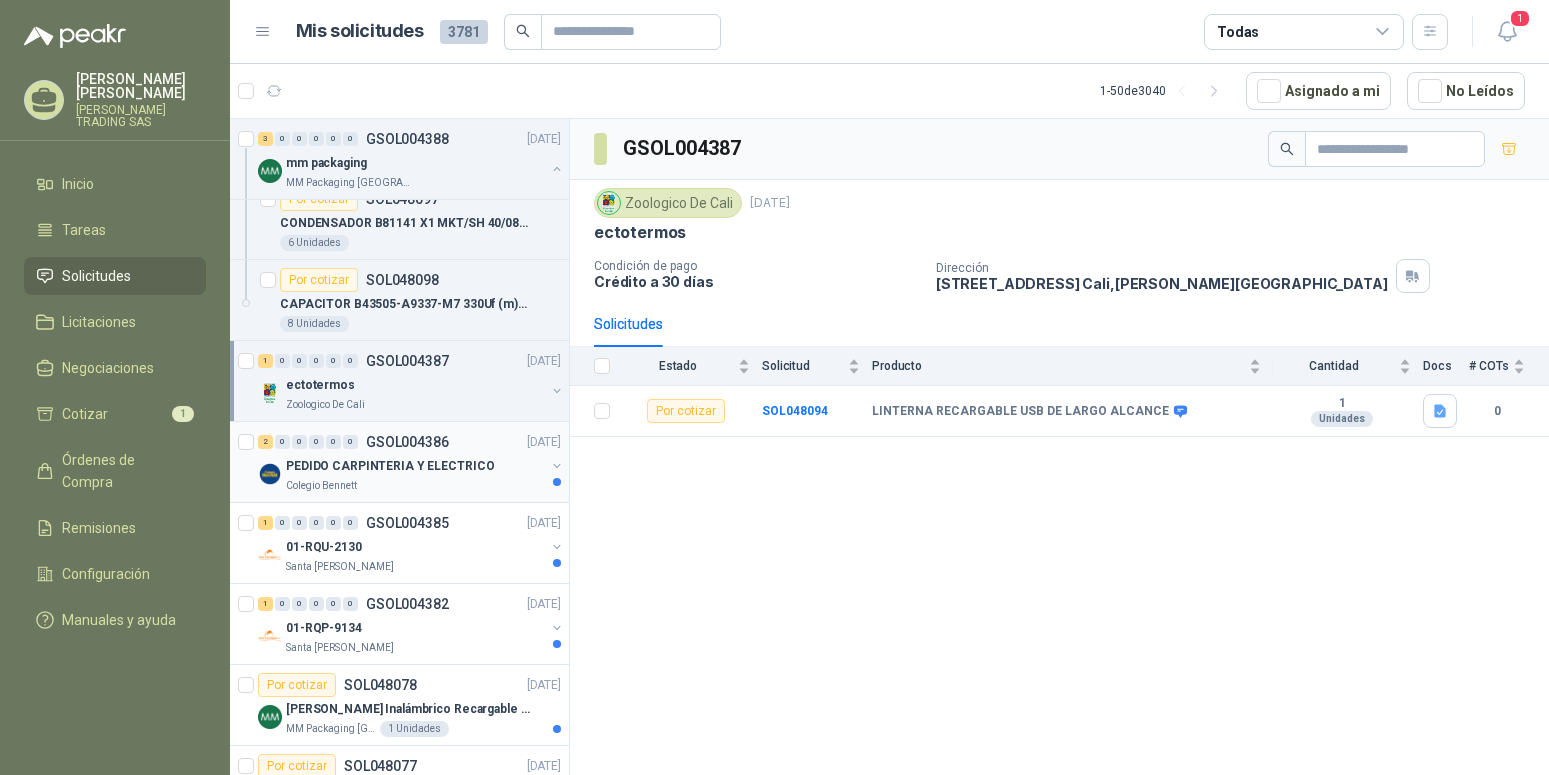 click on "PEDIDO CARPINTERIA Y ELECTRICO" at bounding box center (390, 466) 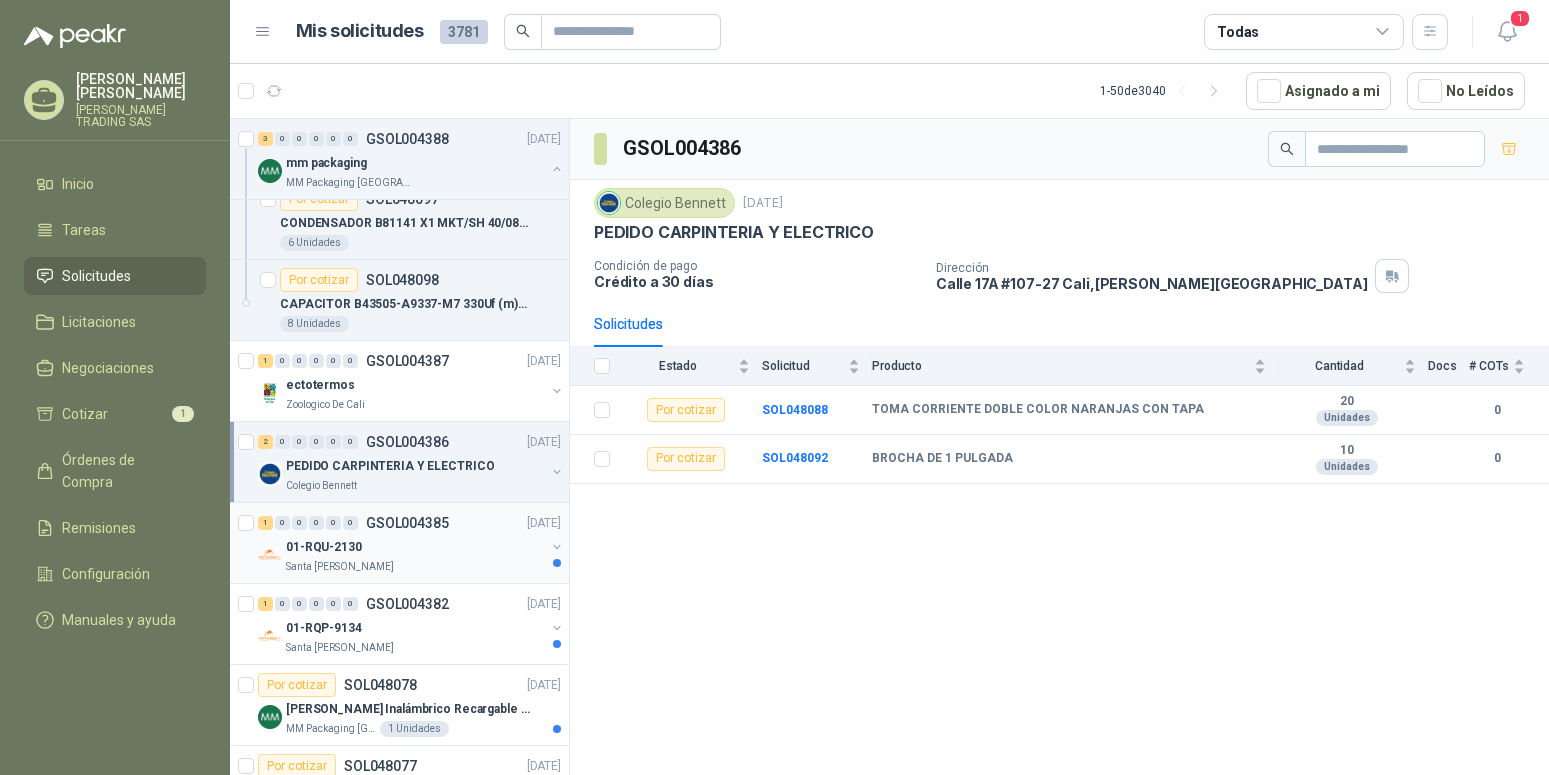 click on "01-RQU-2130" at bounding box center (324, 547) 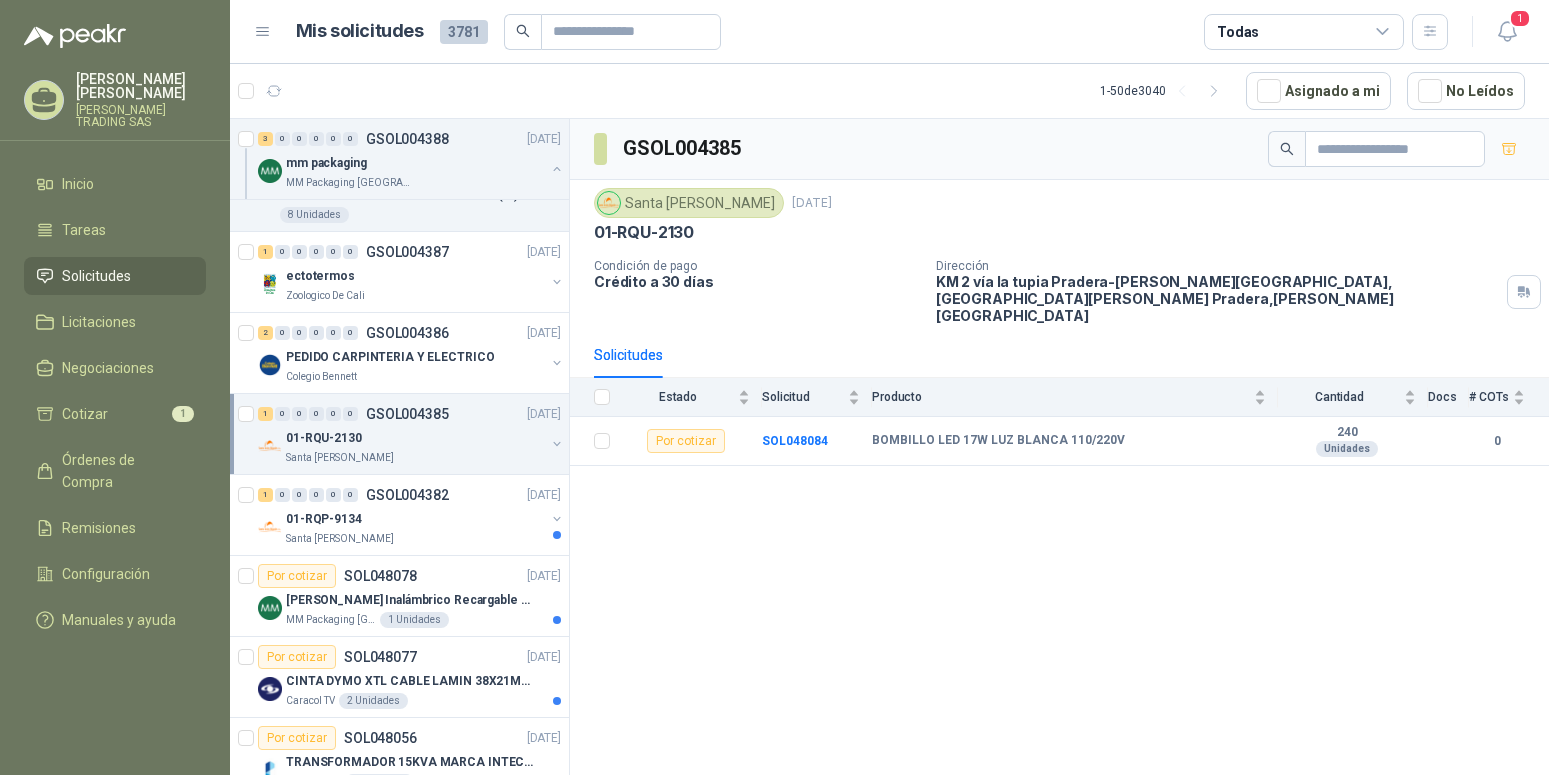 scroll, scrollTop: 306, scrollLeft: 0, axis: vertical 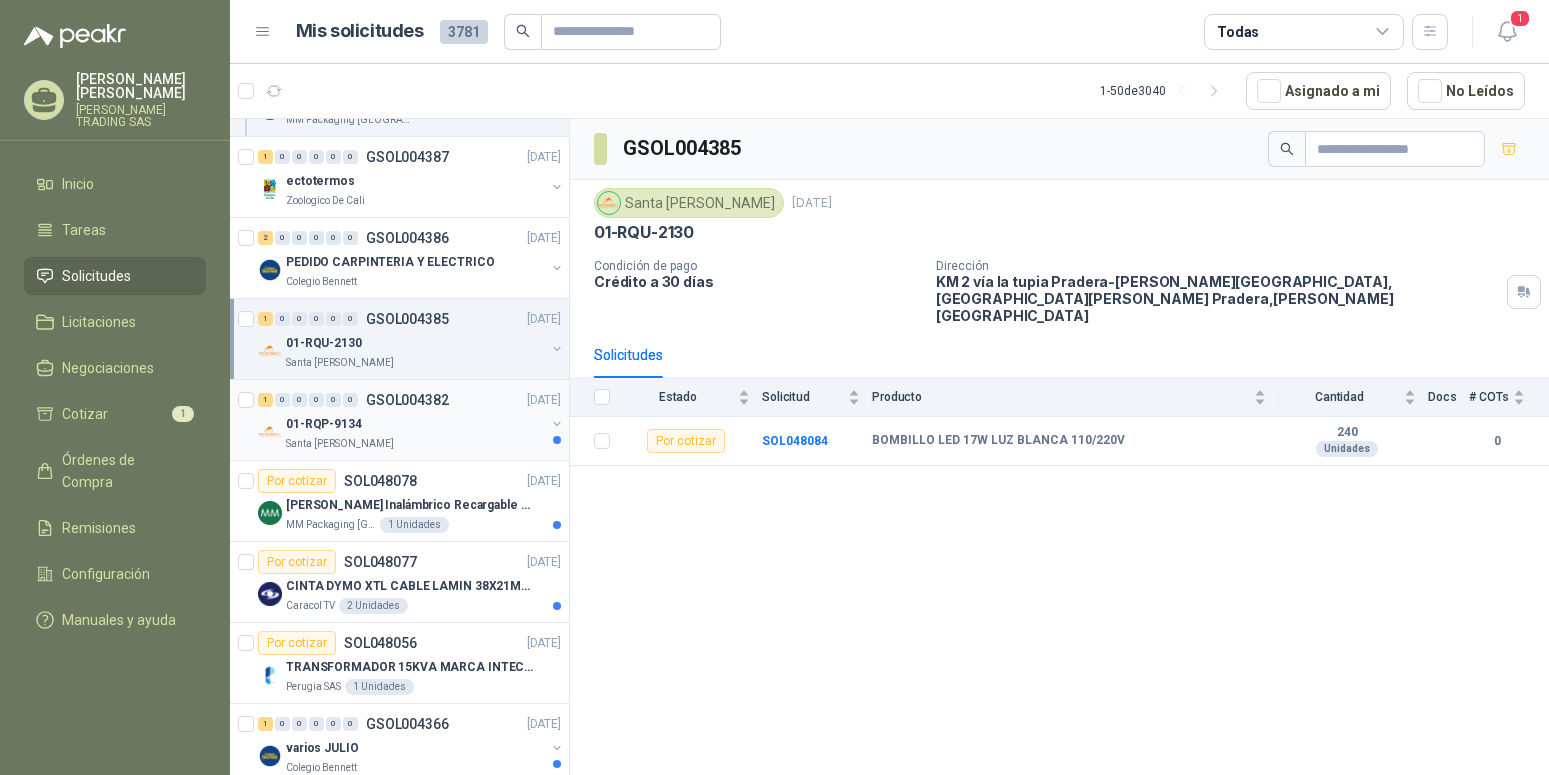 click on "01-RQP-9134" at bounding box center [415, 424] 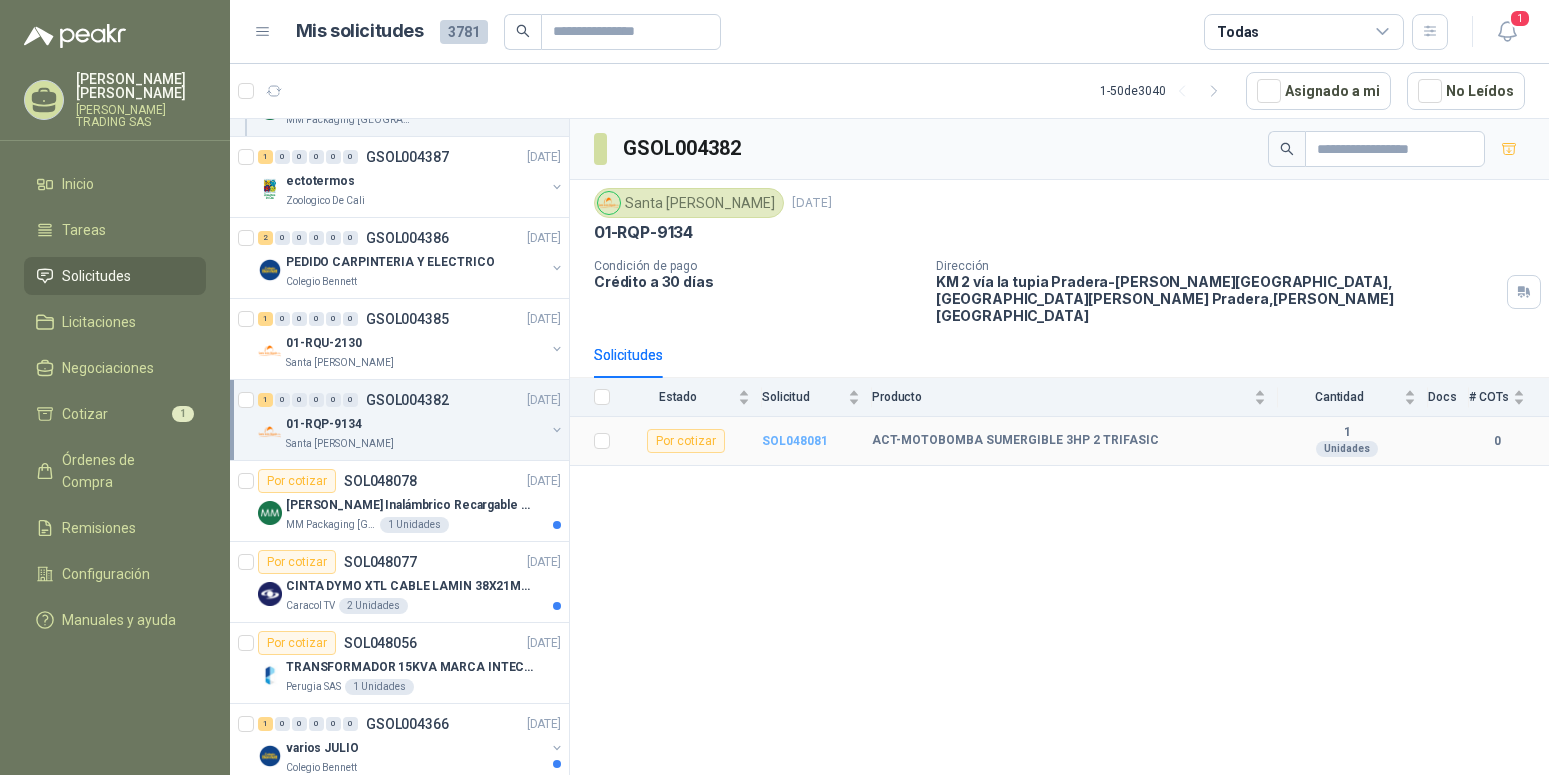 click on "SOL048081" at bounding box center (795, 441) 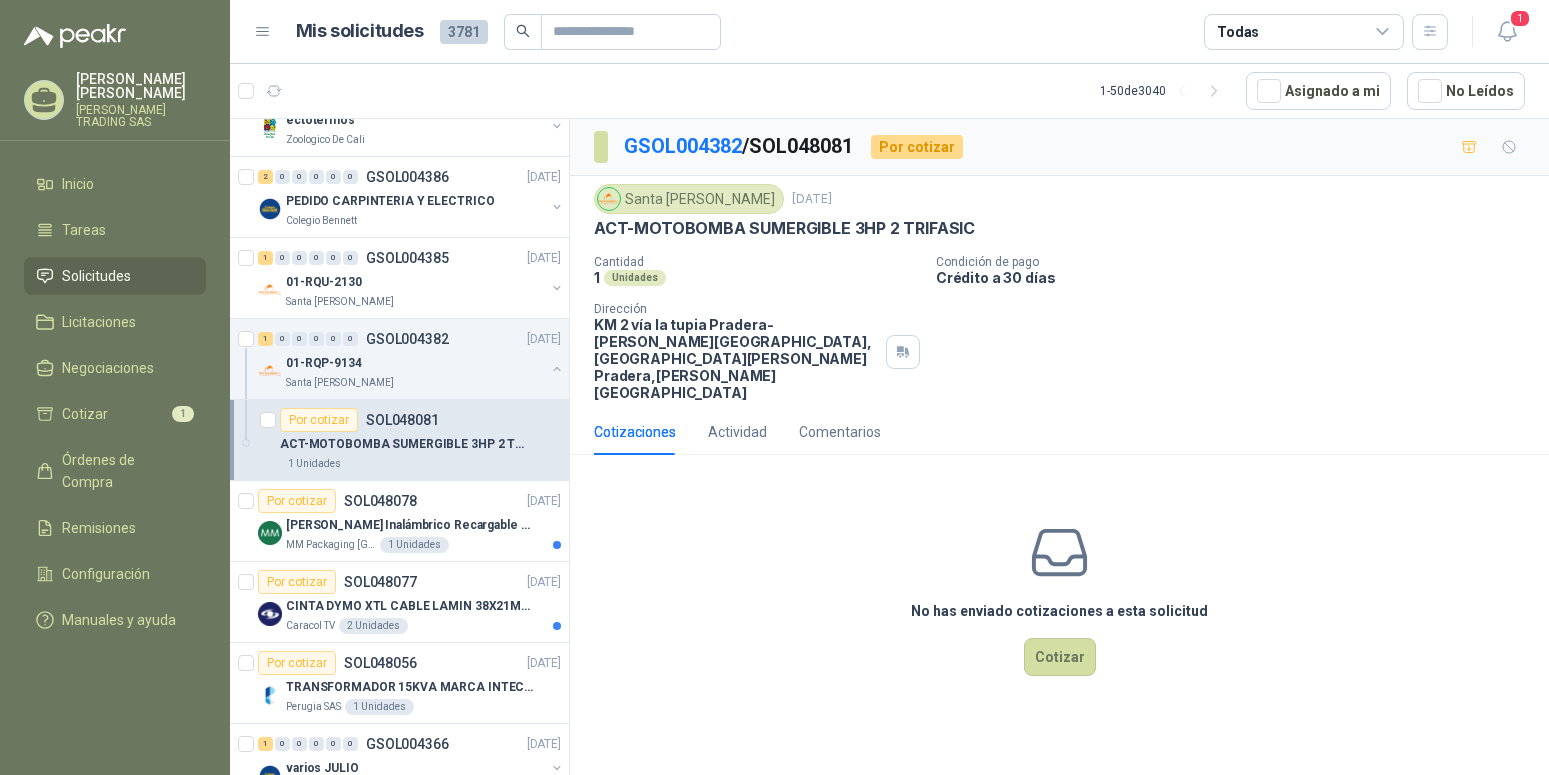 scroll, scrollTop: 408, scrollLeft: 0, axis: vertical 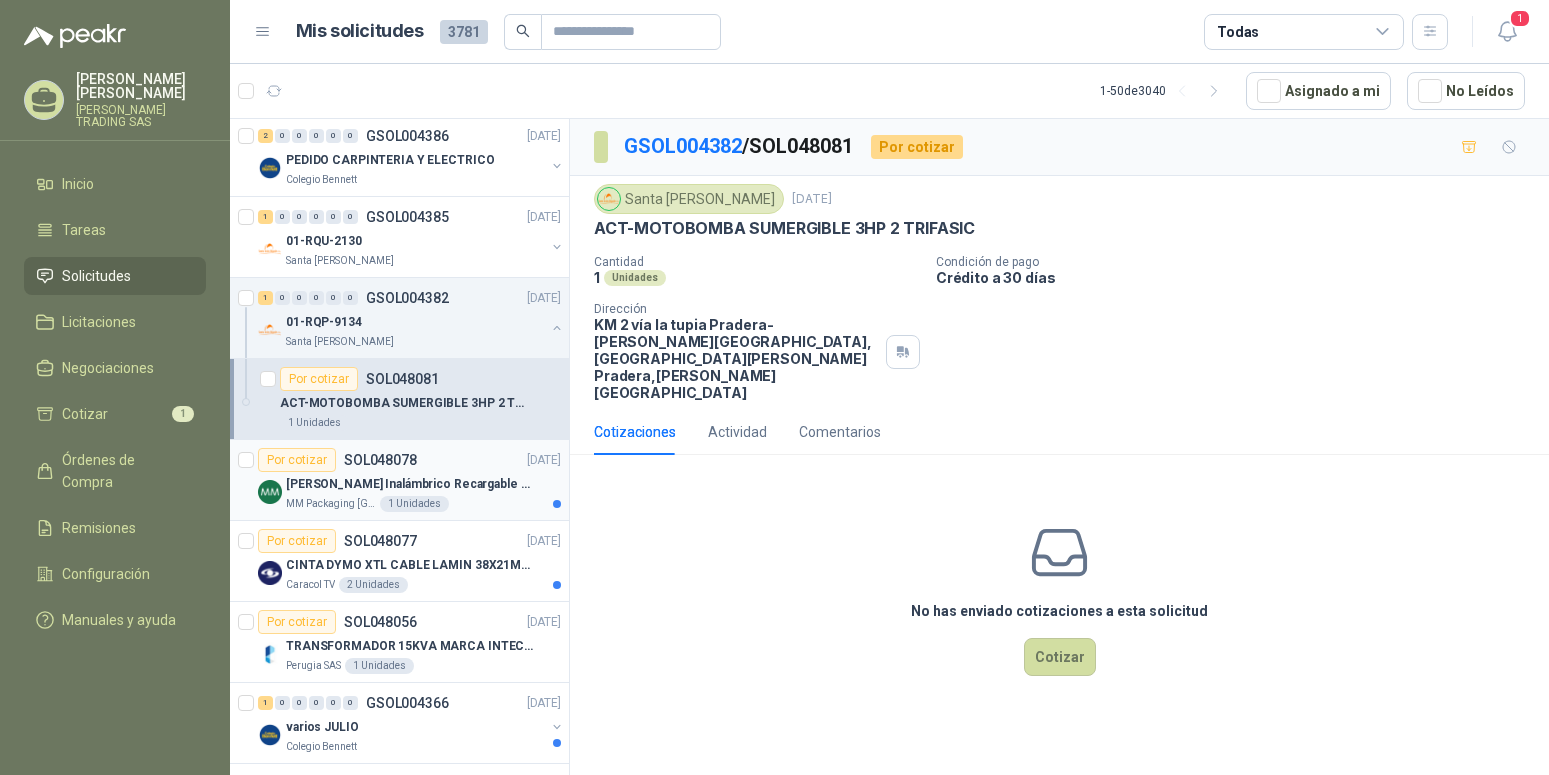 click on "[PERSON_NAME] Inalámbrico Recargable + JUEGO DE PUNTAS" at bounding box center [410, 484] 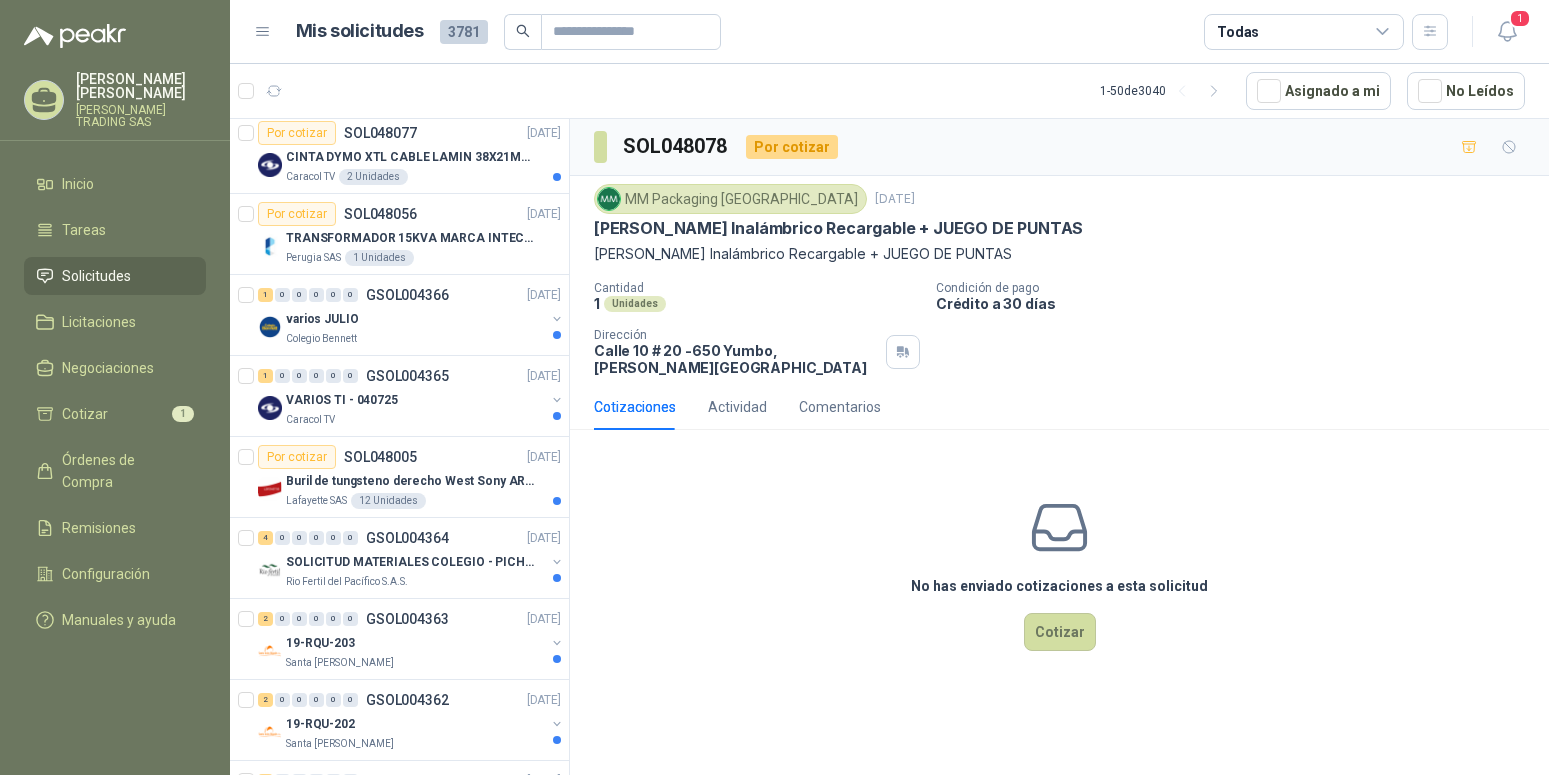 scroll, scrollTop: 164, scrollLeft: 0, axis: vertical 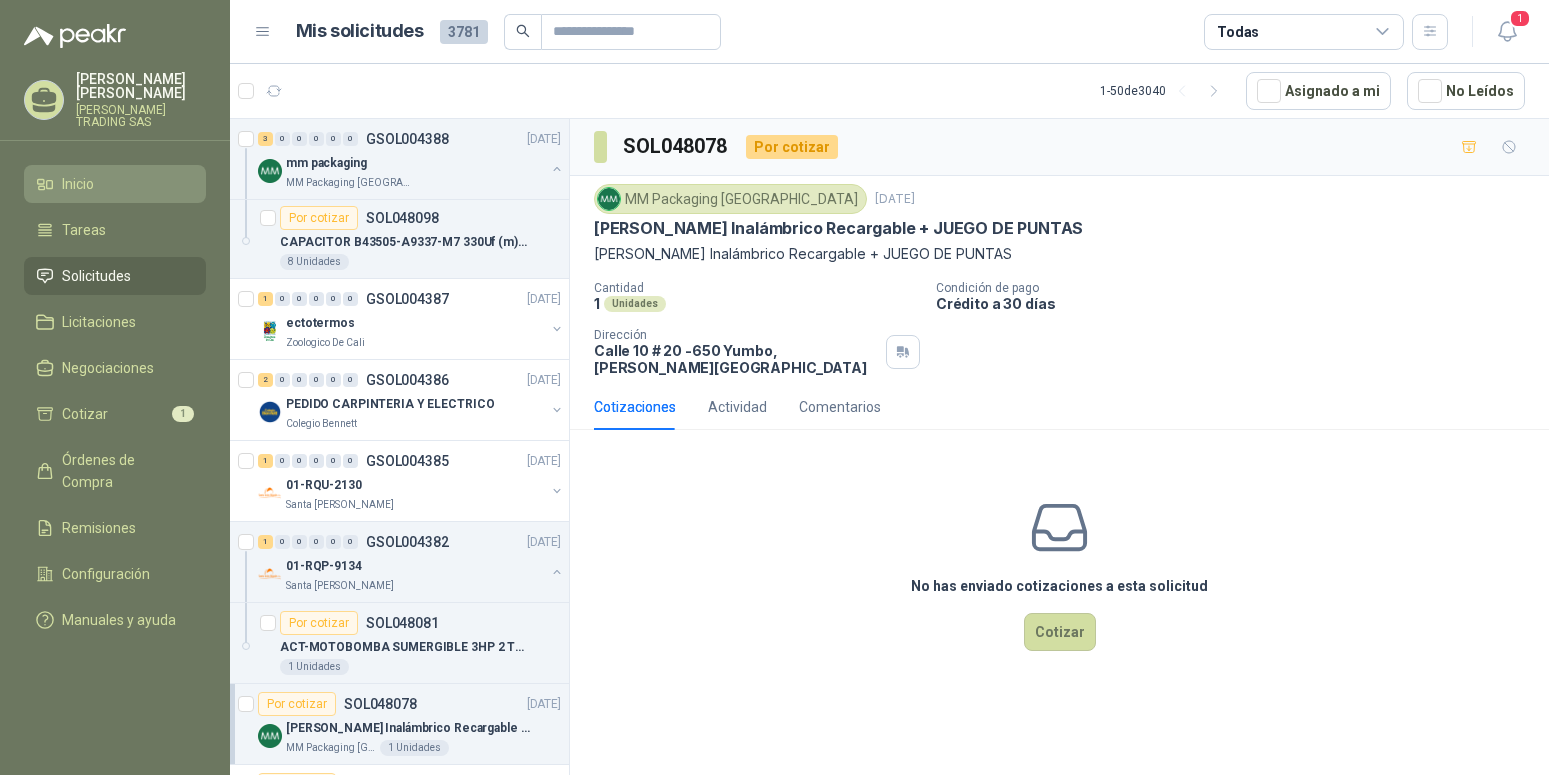 click on "Inicio" at bounding box center (78, 184) 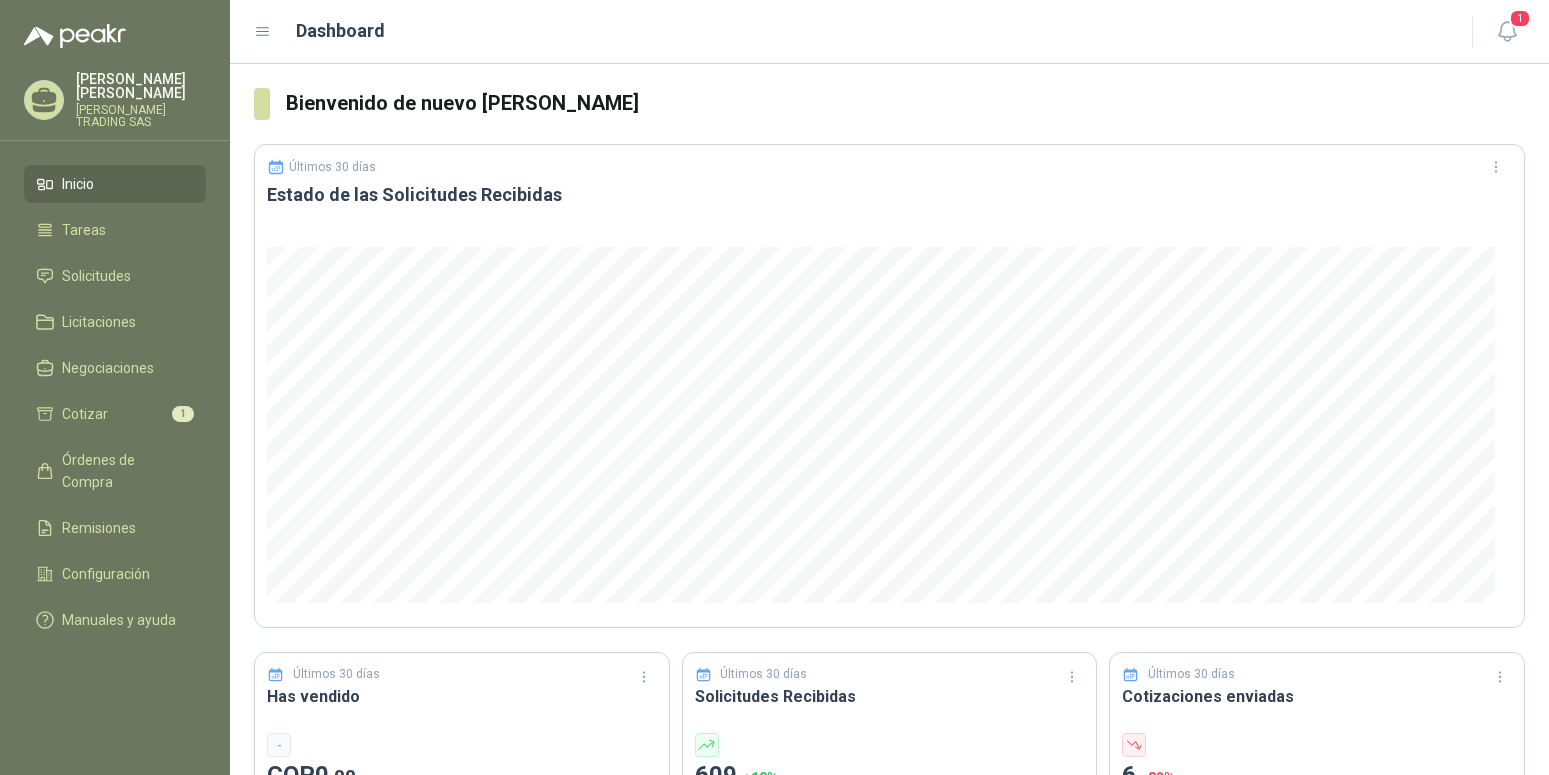 click on "[PERSON_NAME]" at bounding box center [141, 86] 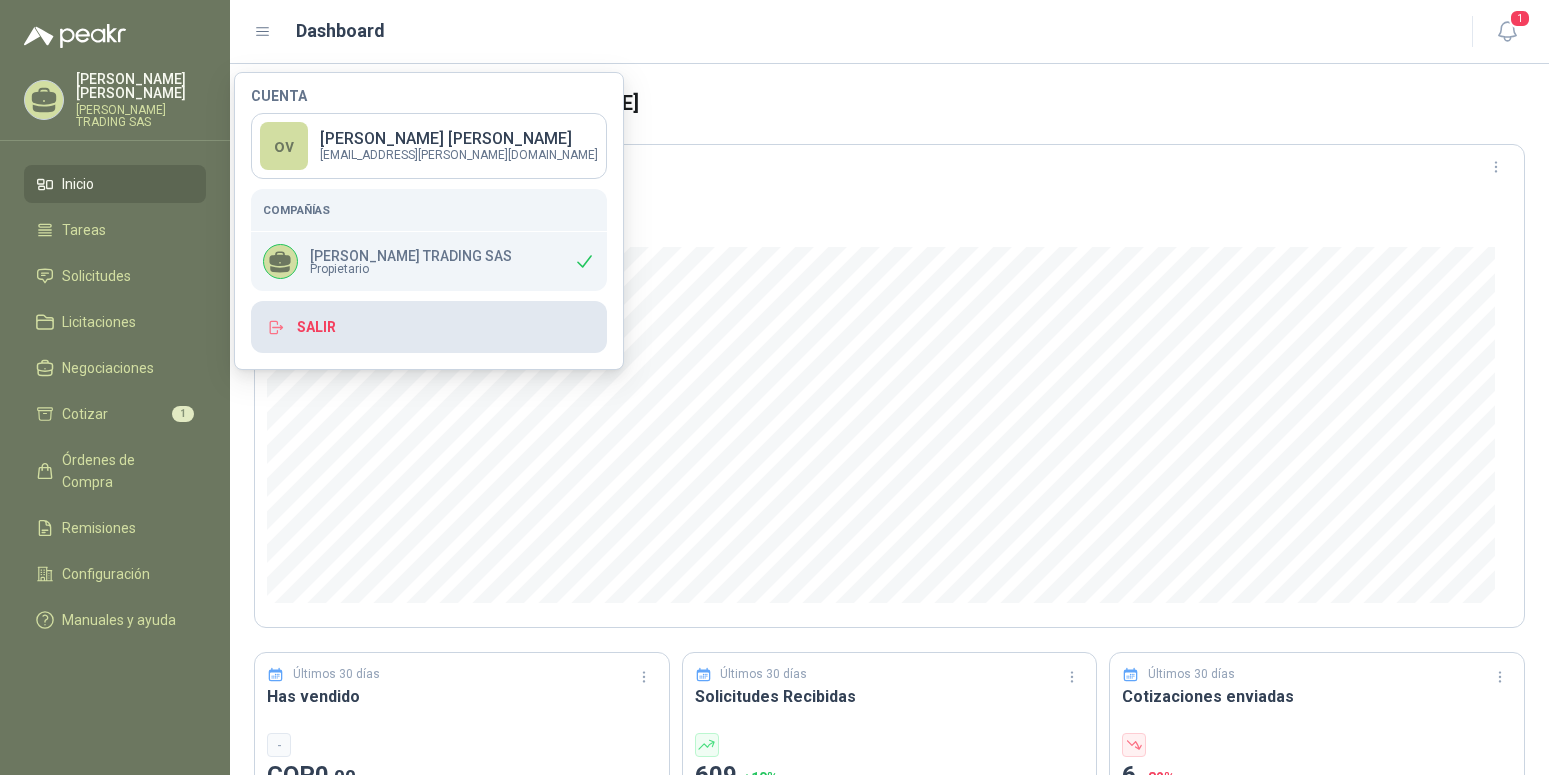 click on "Salir" at bounding box center [429, 327] 